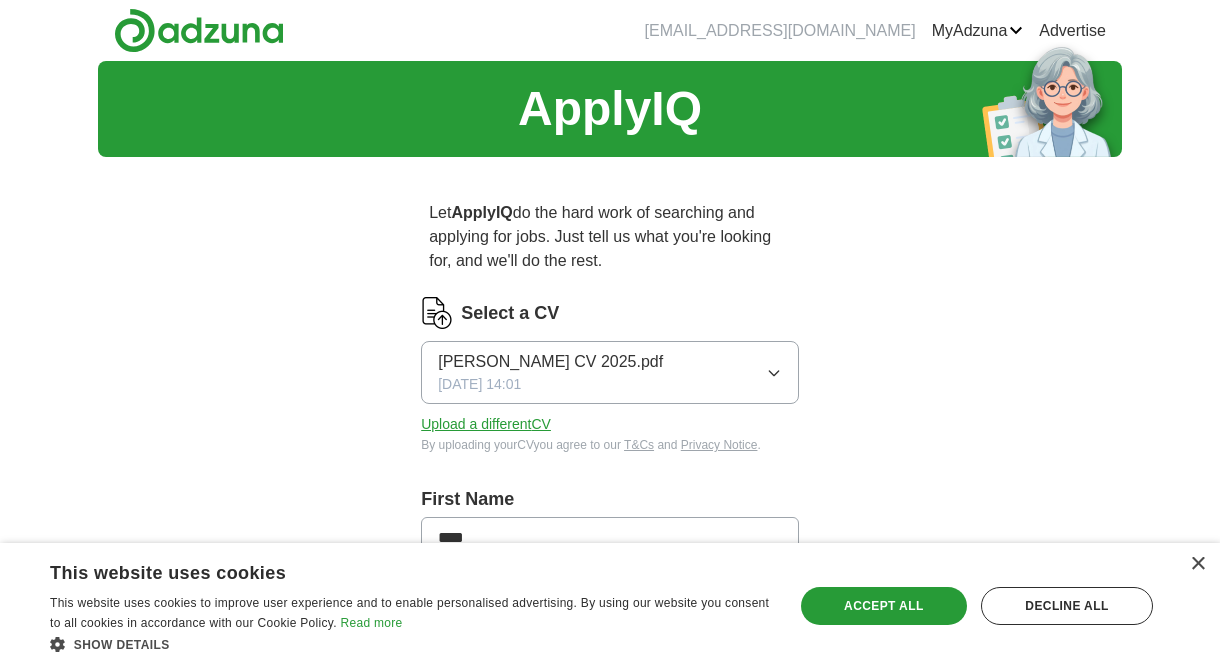 scroll, scrollTop: 0, scrollLeft: 0, axis: both 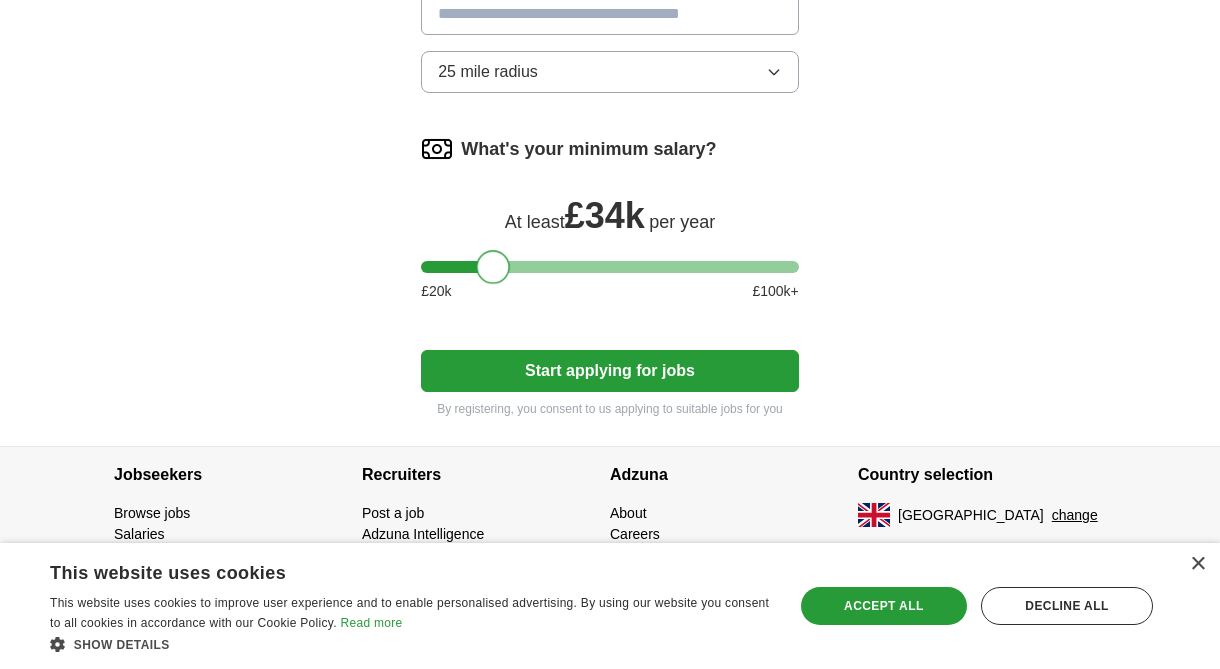 drag, startPoint x: 441, startPoint y: 282, endPoint x: 501, endPoint y: 284, distance: 60.033325 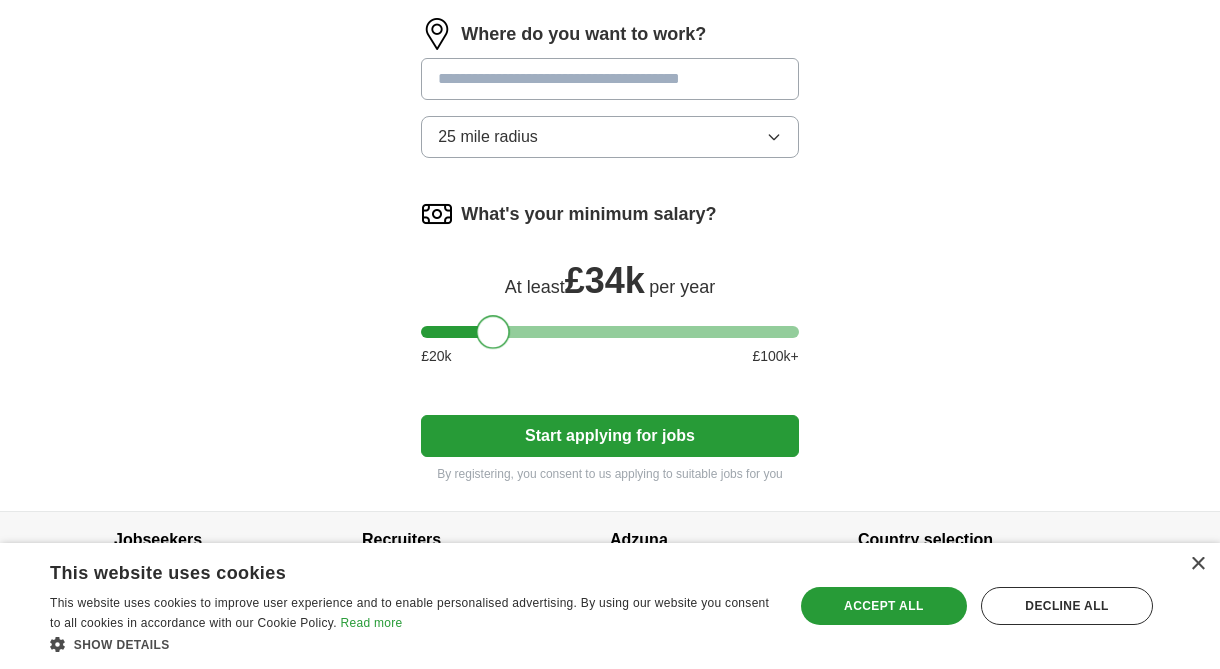 scroll, scrollTop: 1295, scrollLeft: 0, axis: vertical 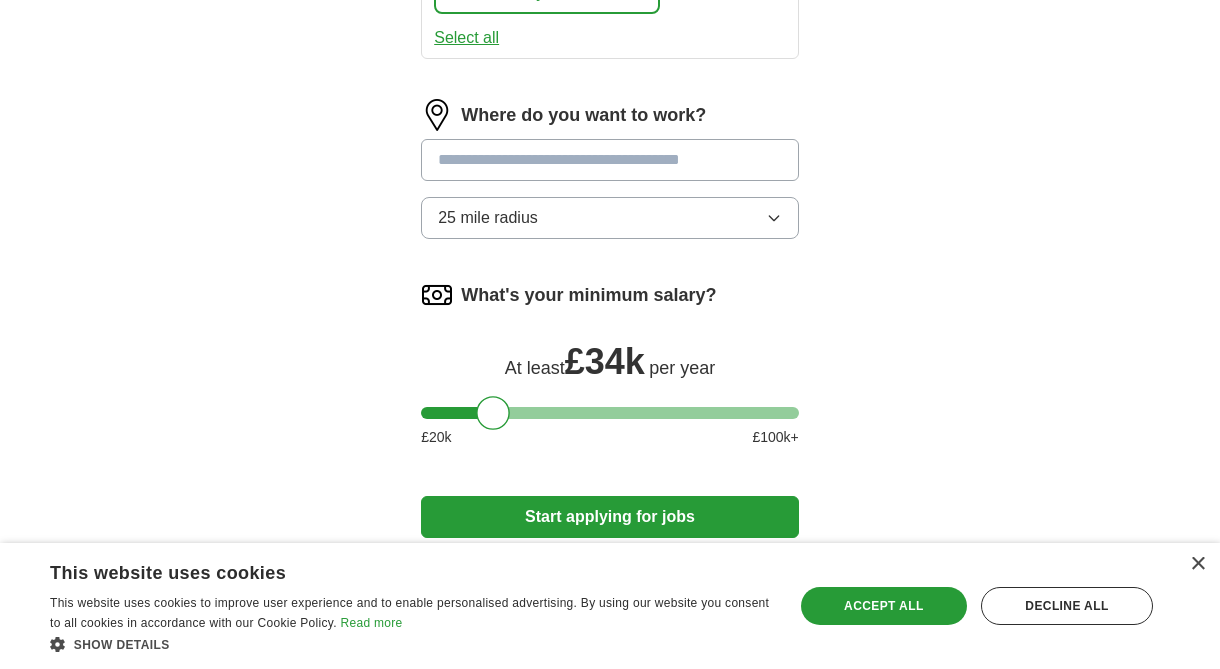 click at bounding box center (610, 160) 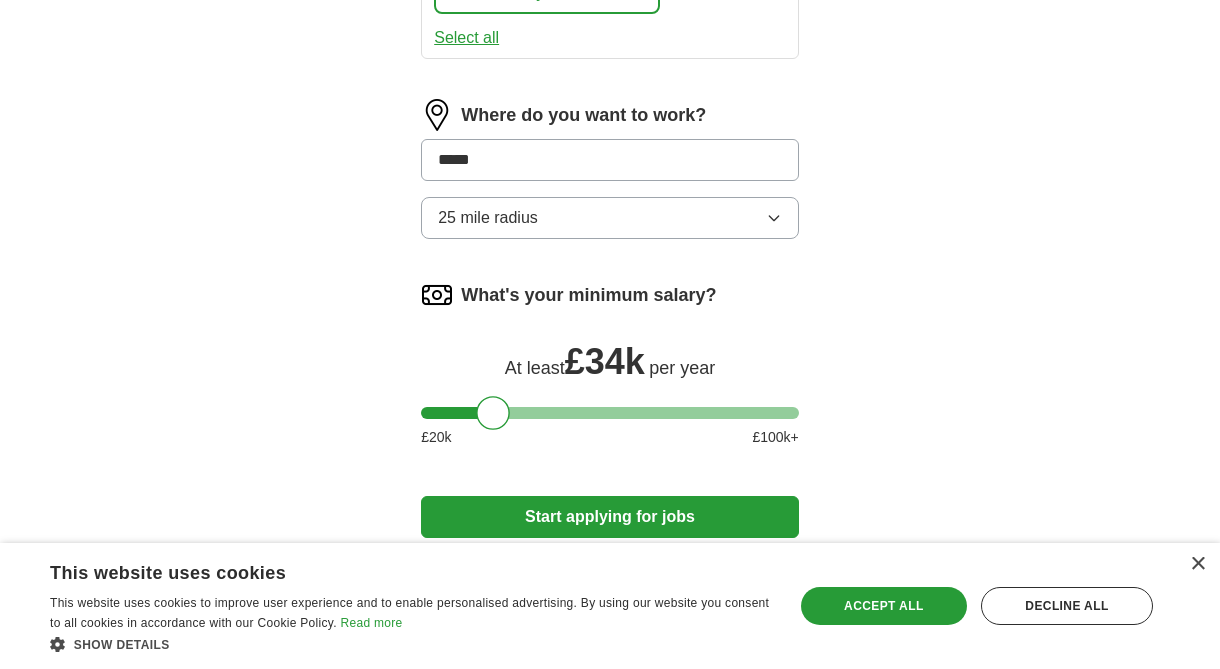 type on "******" 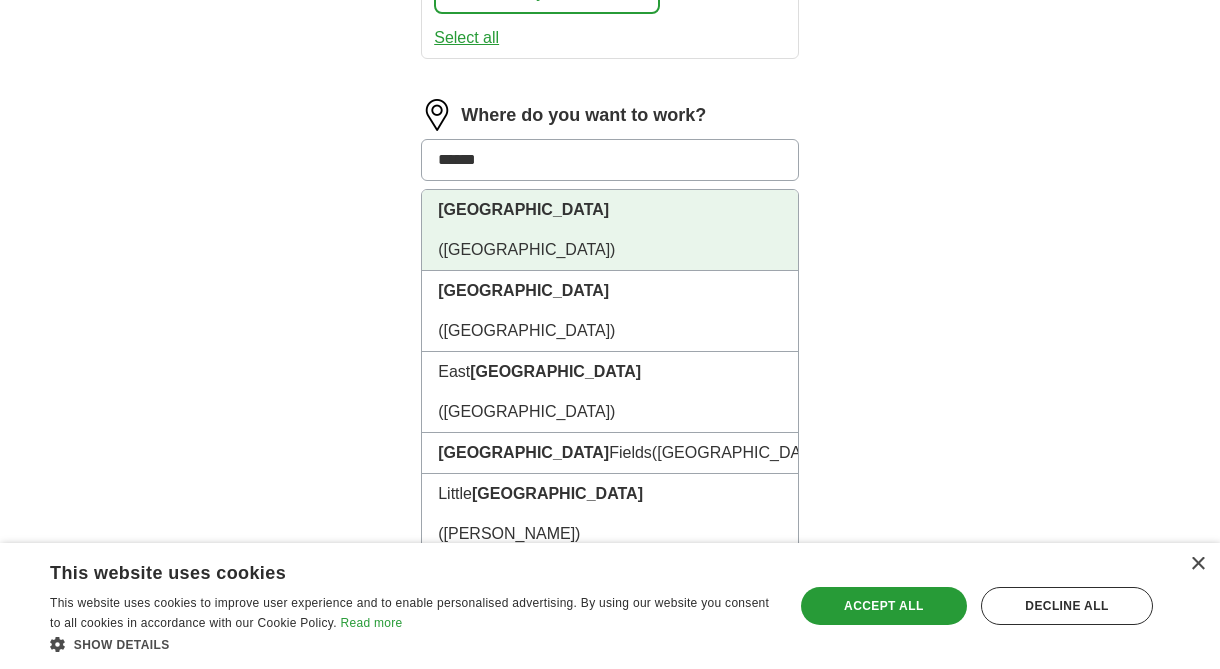 click on "[GEOGRAPHIC_DATA]   ([GEOGRAPHIC_DATA])" at bounding box center [610, 230] 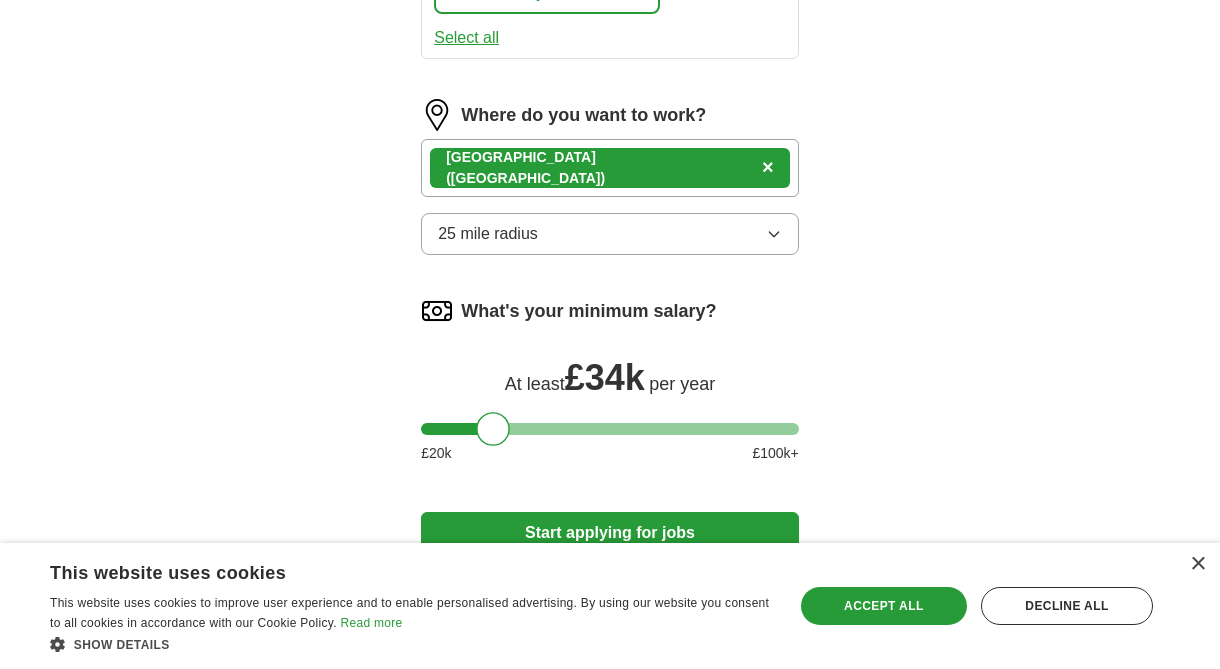 click on "25 mile radius" at bounding box center (488, 234) 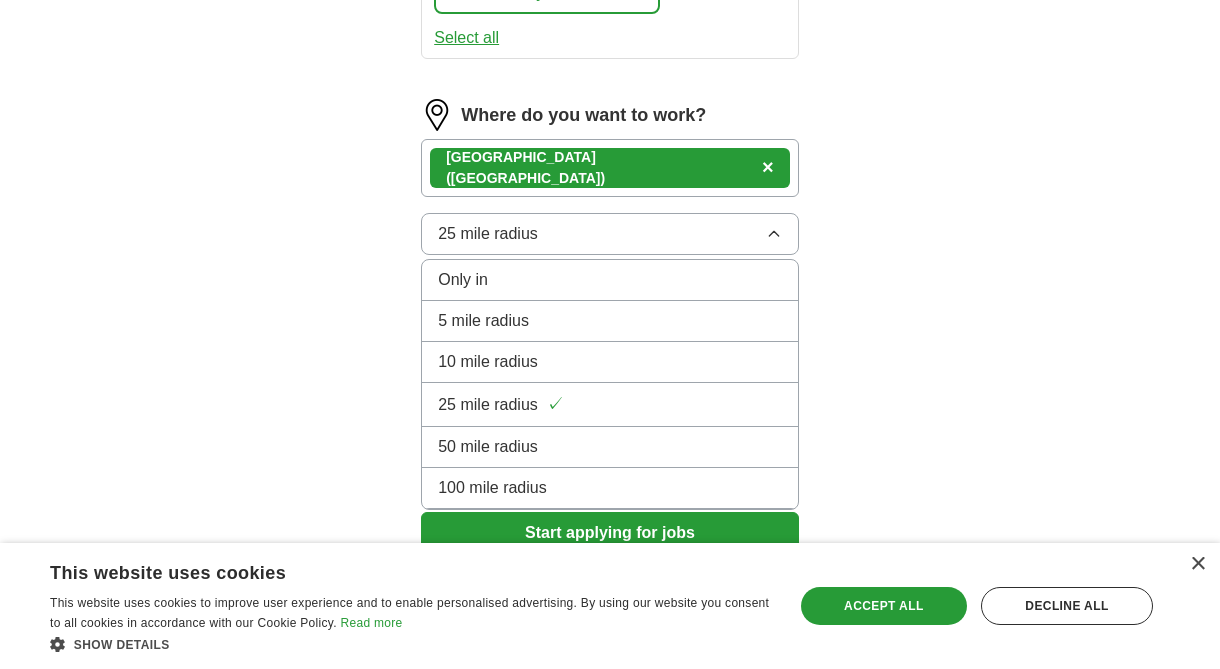 click on "10 mile radius" at bounding box center [488, 362] 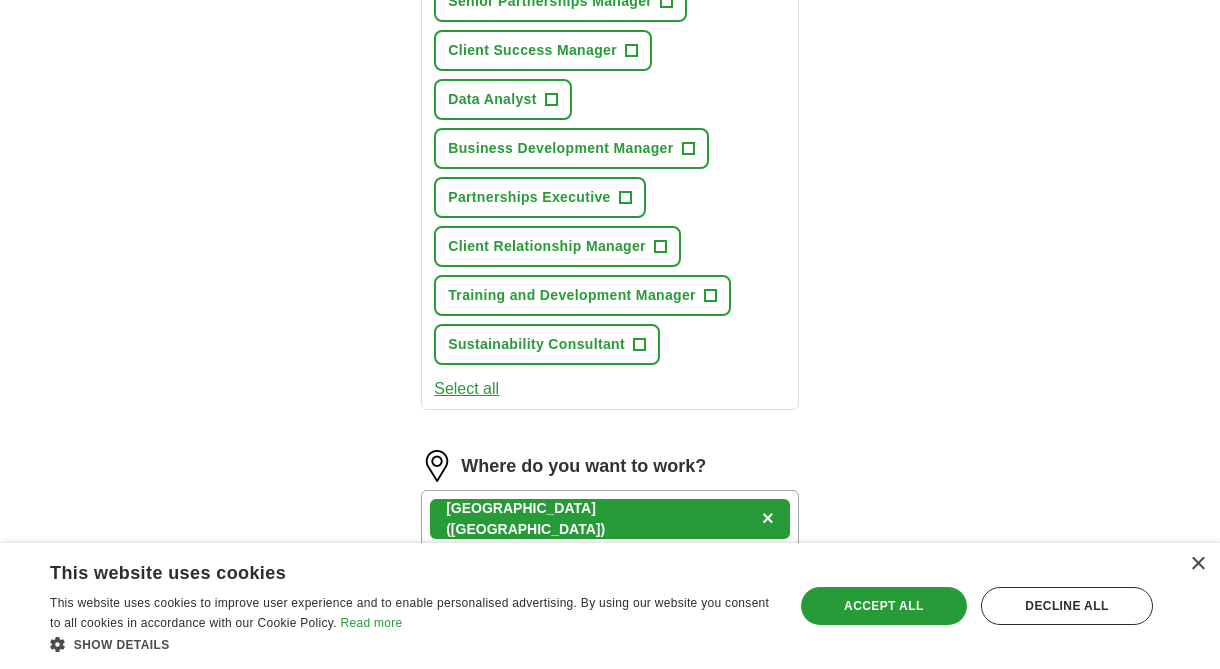 scroll, scrollTop: 940, scrollLeft: 0, axis: vertical 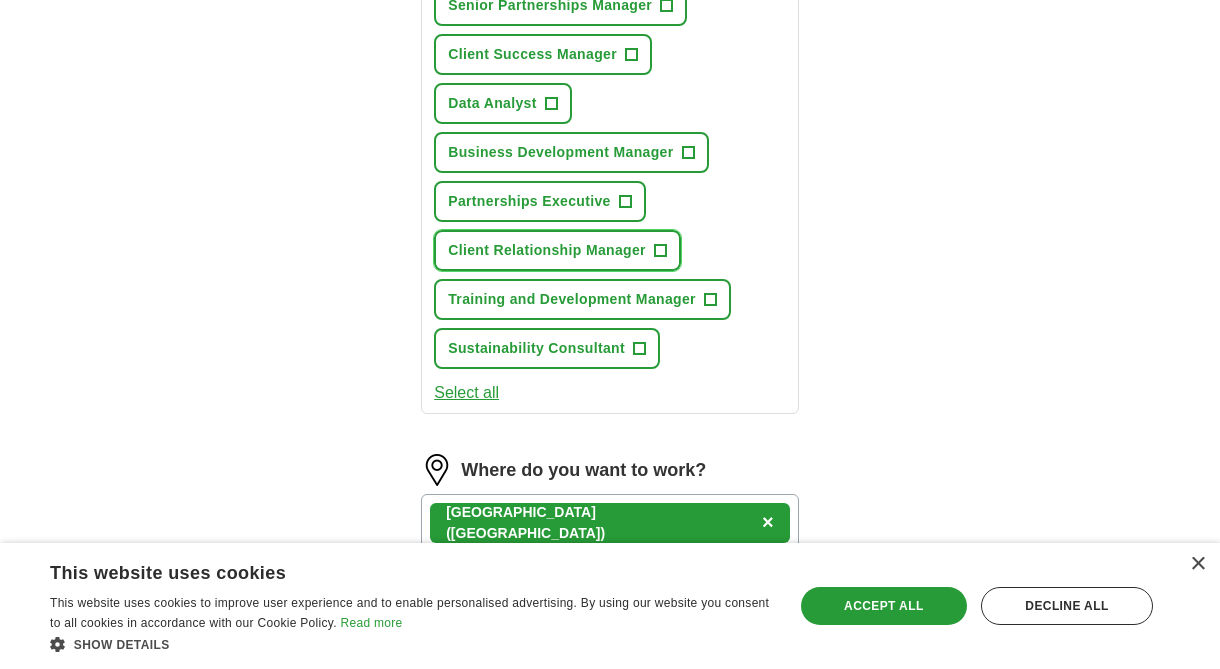click on "+" at bounding box center [660, 251] 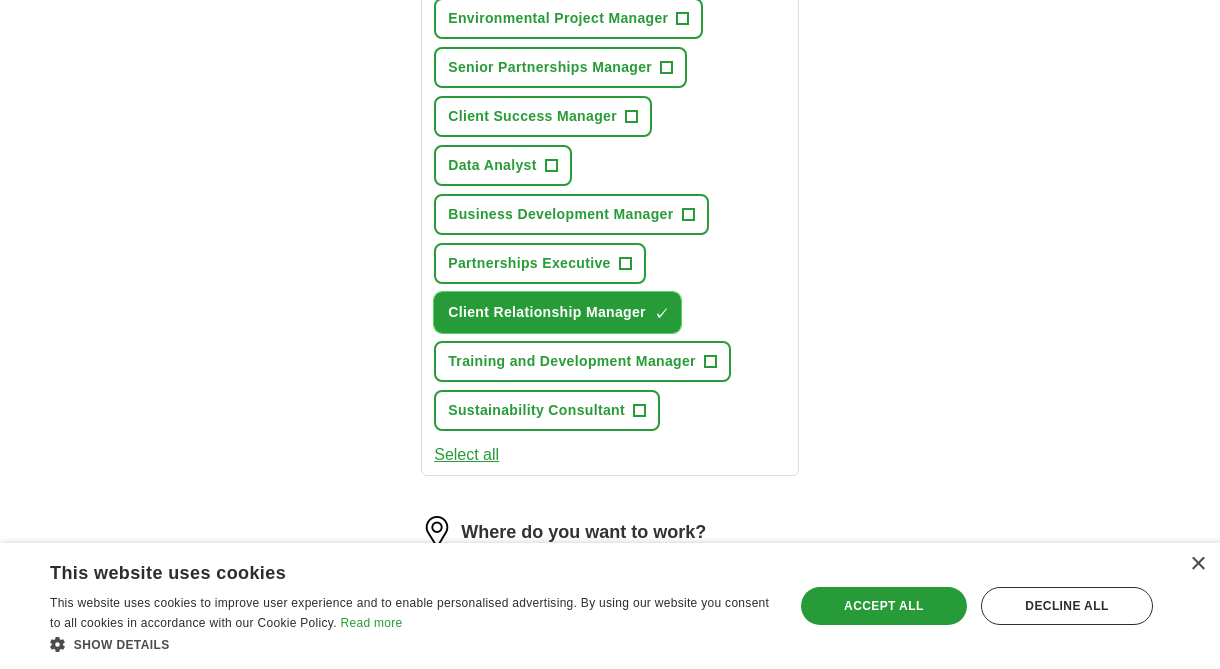 scroll, scrollTop: 869, scrollLeft: 0, axis: vertical 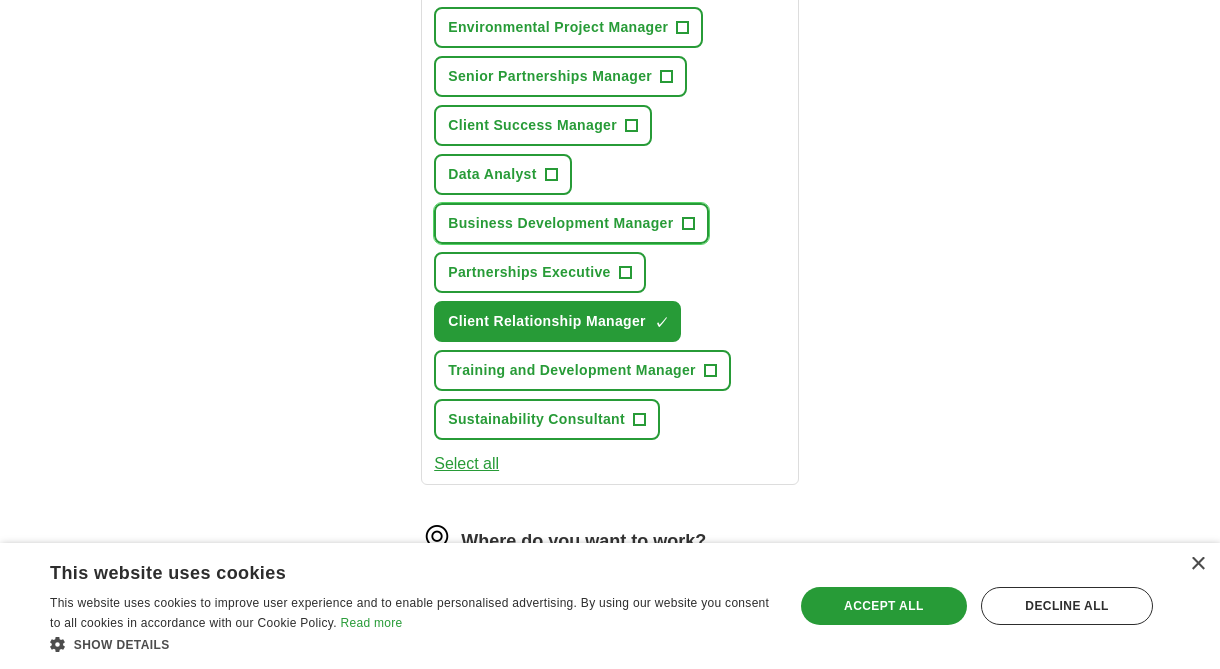 click on "Business Development Manager +" at bounding box center [571, 223] 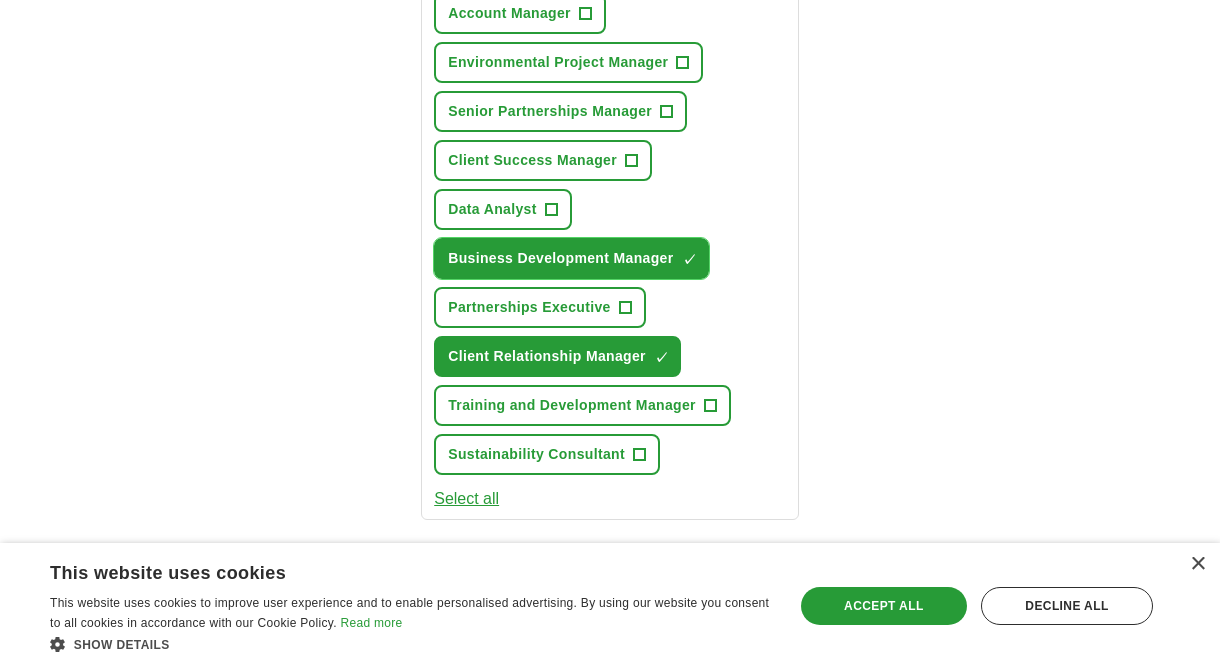 scroll, scrollTop: 788, scrollLeft: 0, axis: vertical 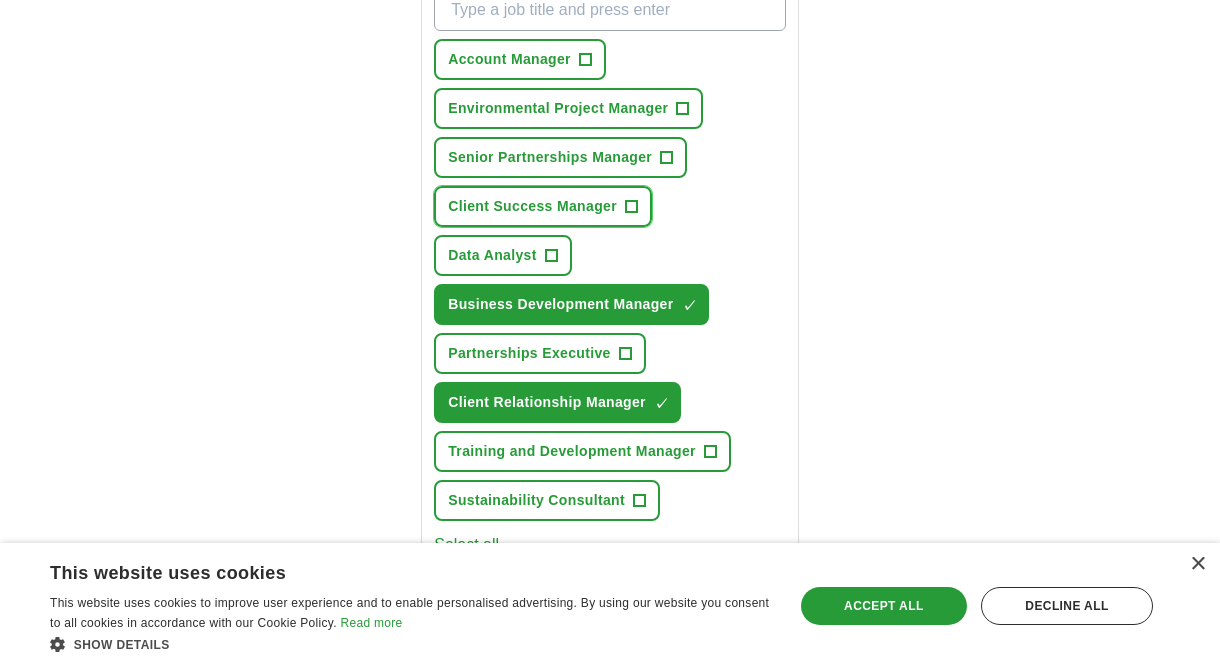 click on "Client Success Manager +" at bounding box center [543, 206] 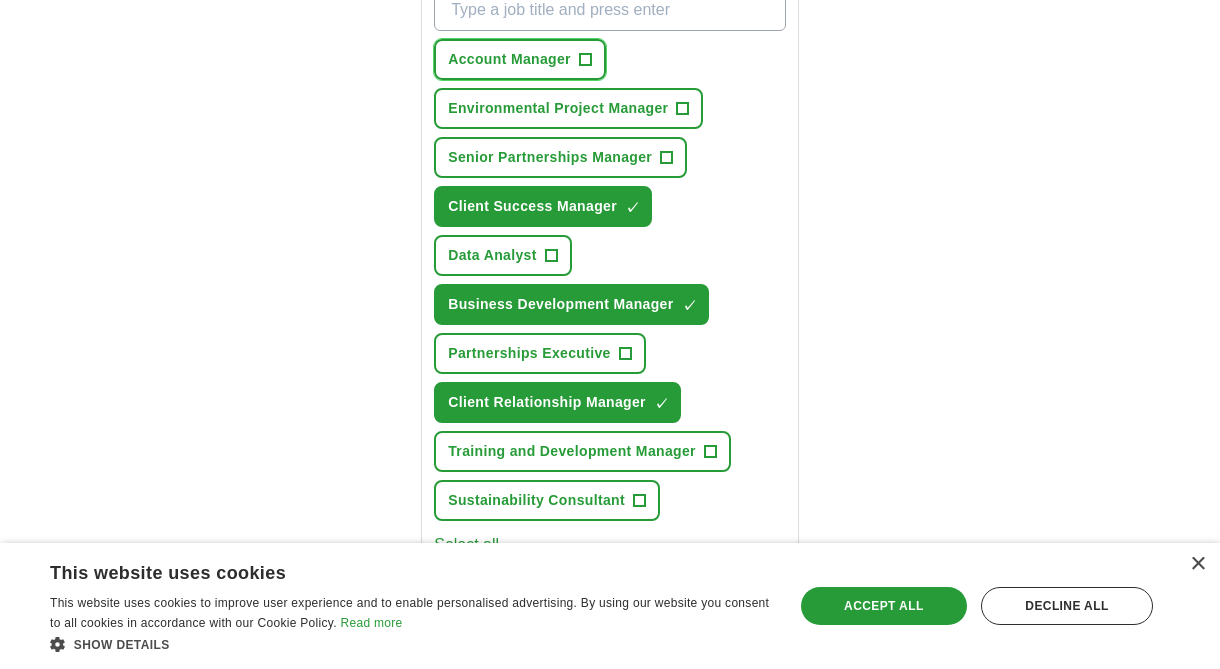 click on "+" at bounding box center [585, 60] 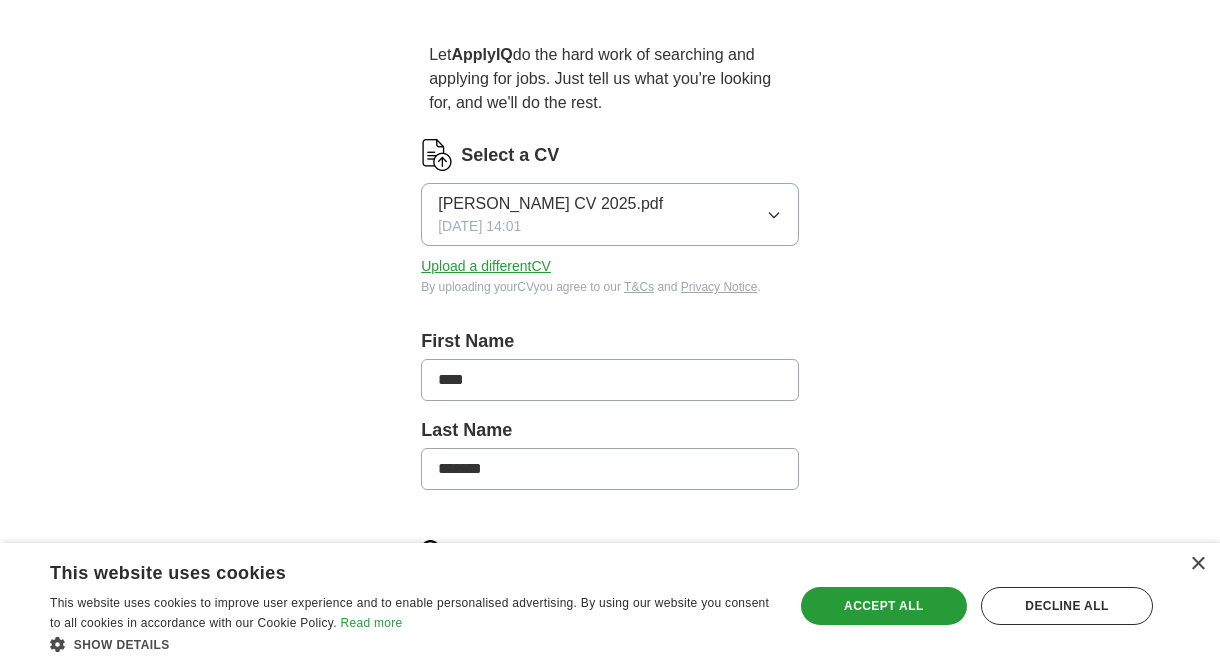 scroll, scrollTop: 140, scrollLeft: 0, axis: vertical 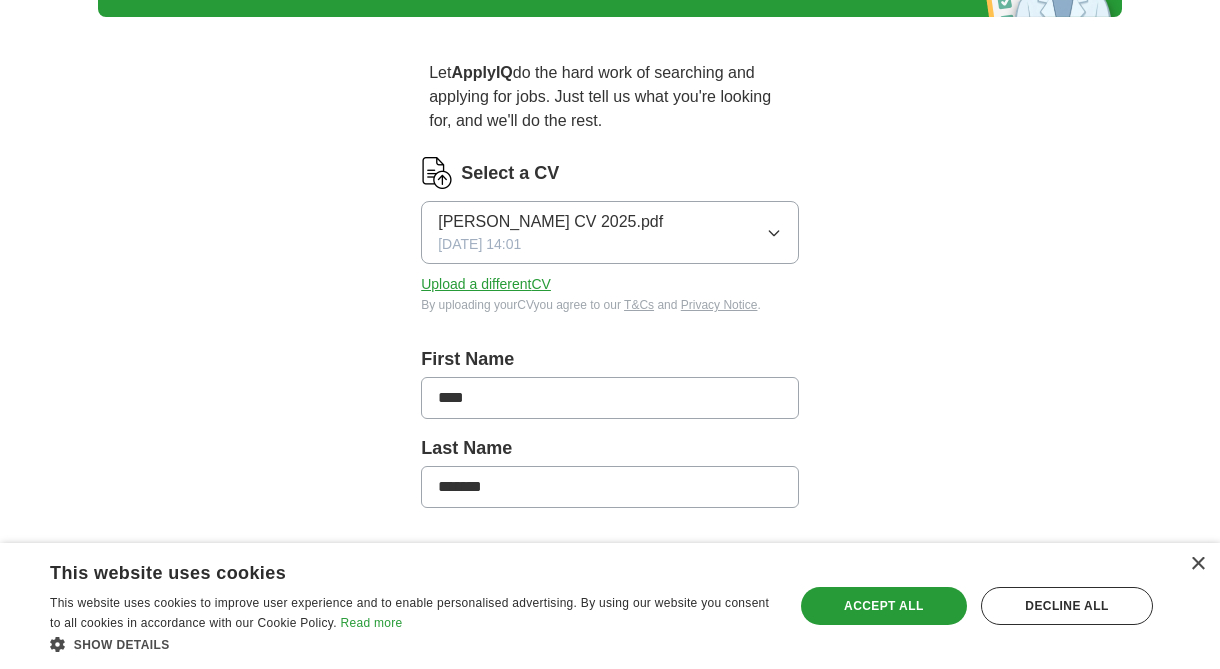 click on "[PERSON_NAME] CV 2025.pdf [DATE] 14:01" at bounding box center (610, 232) 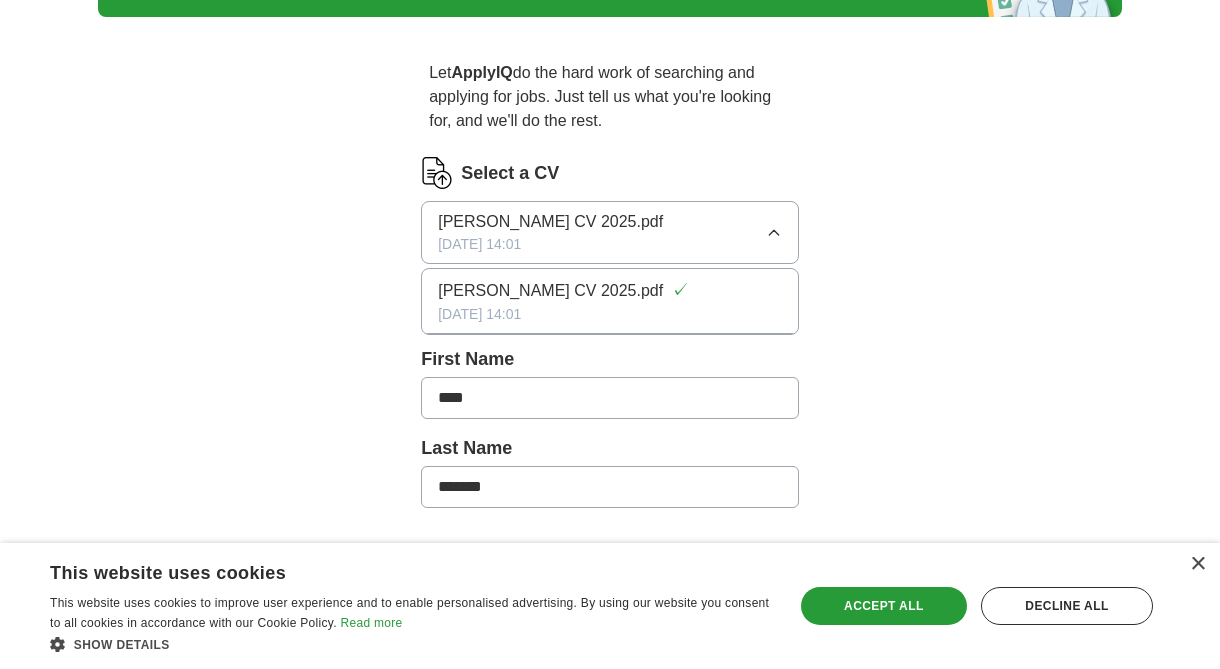 click on "Let  ApplyIQ  do the hard work of searching and applying for jobs. Just tell us what you're looking for, and we'll do the rest. Select a CV [PERSON_NAME] CV 2025.pdf [DATE] 14:01 [PERSON_NAME] CV 2025.pdf ✓ [DATE] 14:01 Upload a different  CV By uploading your  CV  you agree to our   T&Cs   and   Privacy Notice . First Name **** Last Name ******* What job are you looking for? Enter or select a minimum of 3 job titles (4-8 recommended) Account Manager ✓ × Environmental Project Manager + Senior Partnerships Manager + Client Success Manager ✓ × Data Analyst + Business Development Manager ✓ × Partnerships Executive + Client Relationship Manager ✓ × Training and Development Manager + Sustainability Consultant + Select all Where do you want to work? [GEOGRAPHIC_DATA]   ([GEOGRAPHIC_DATA]) × 10 mile radius What's your minimum salary? At least  £ 34k   per year £ 20 k £ 100 k+ Start applying for jobs By registering, you consent to us applying to suitable jobs for you" at bounding box center (610, 898) 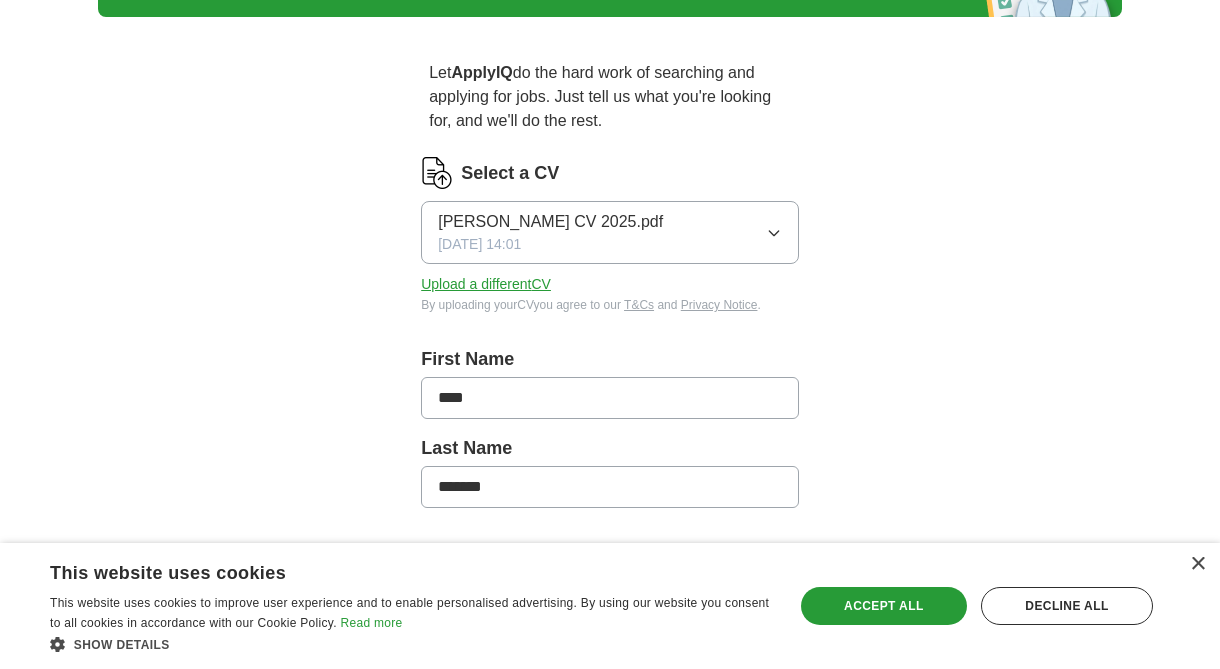 click on "[PERSON_NAME] CV 2025.pdf [DATE] 14:01" at bounding box center (610, 232) 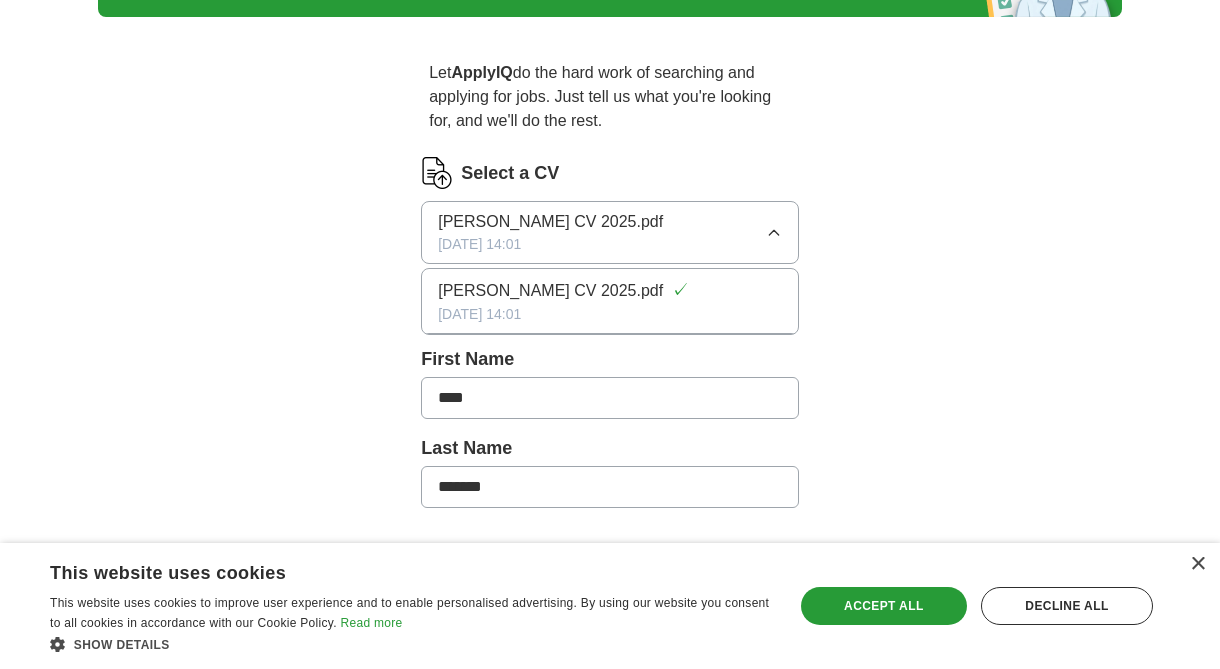 click on "ApplyIQ Let  ApplyIQ  do the hard work of searching and applying for jobs. Just tell us what you're looking for, and we'll do the rest. Select a CV [PERSON_NAME] CV 2025.pdf [DATE] 14:01 [PERSON_NAME] CV 2025.pdf ✓ [DATE] 14:01 Upload a different  CV By uploading your  CV  you agree to our   T&Cs   and   Privacy Notice . First Name **** Last Name ******* What job are you looking for? Enter or select a minimum of 3 job titles (4-8 recommended) Account Manager ✓ × Environmental Project Manager + Senior Partnerships Manager + Client Success Manager ✓ × Data Analyst + Business Development Manager ✓ × Partnerships Executive + Client Relationship Manager ✓ × Training and Development Manager + Sustainability Consultant + Select all Where do you want to work? [GEOGRAPHIC_DATA]   ([GEOGRAPHIC_DATA]) × 10 mile radius What's your minimum salary? At least  £ 34k   per year £ 20 k £ 100 k+ Start applying for jobs By registering, you consent to us applying to suitable jobs for you" at bounding box center [610, 842] 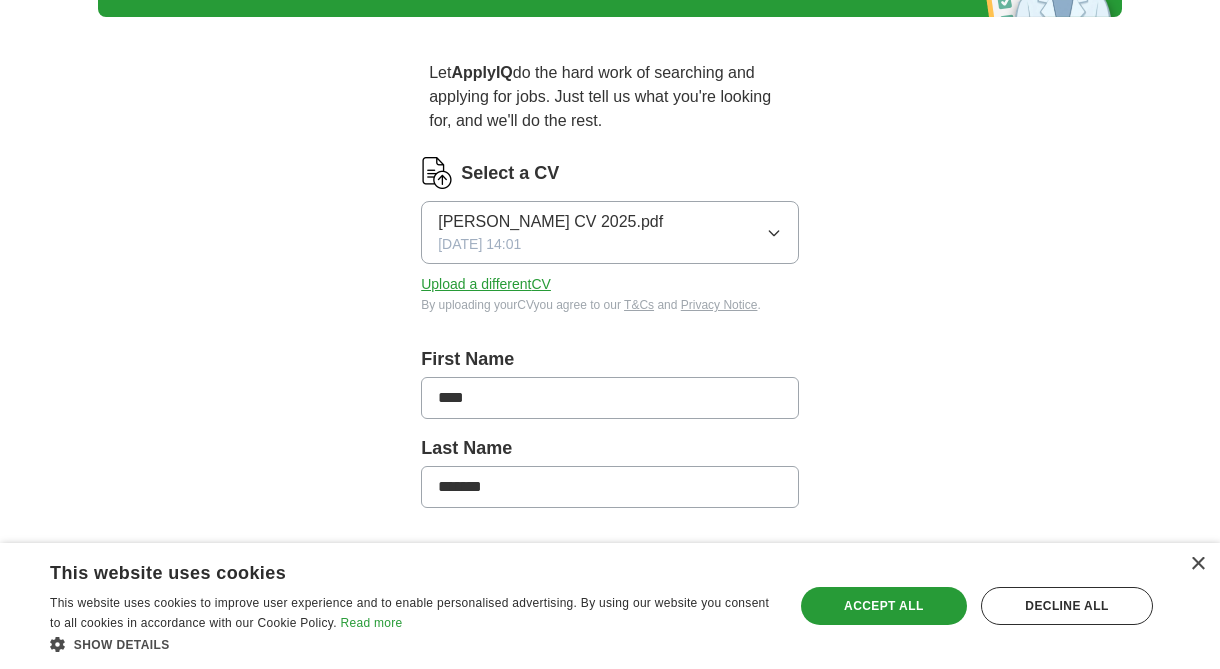 click on "Upload a different  CV" at bounding box center [486, 284] 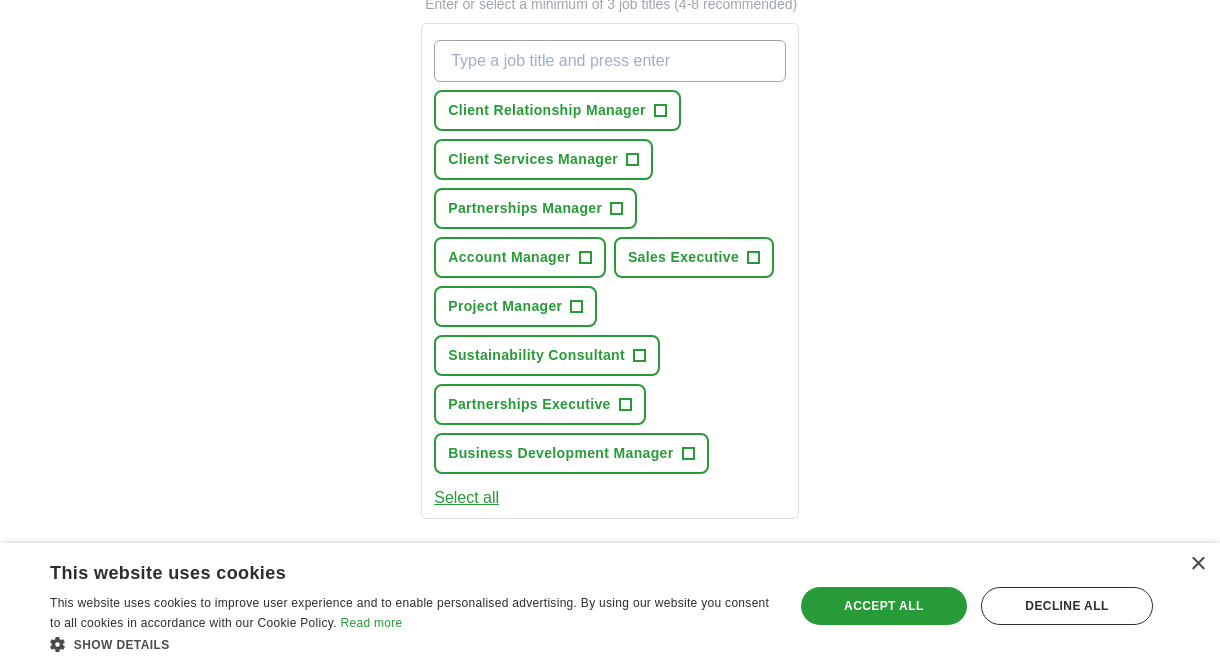 scroll, scrollTop: 747, scrollLeft: 0, axis: vertical 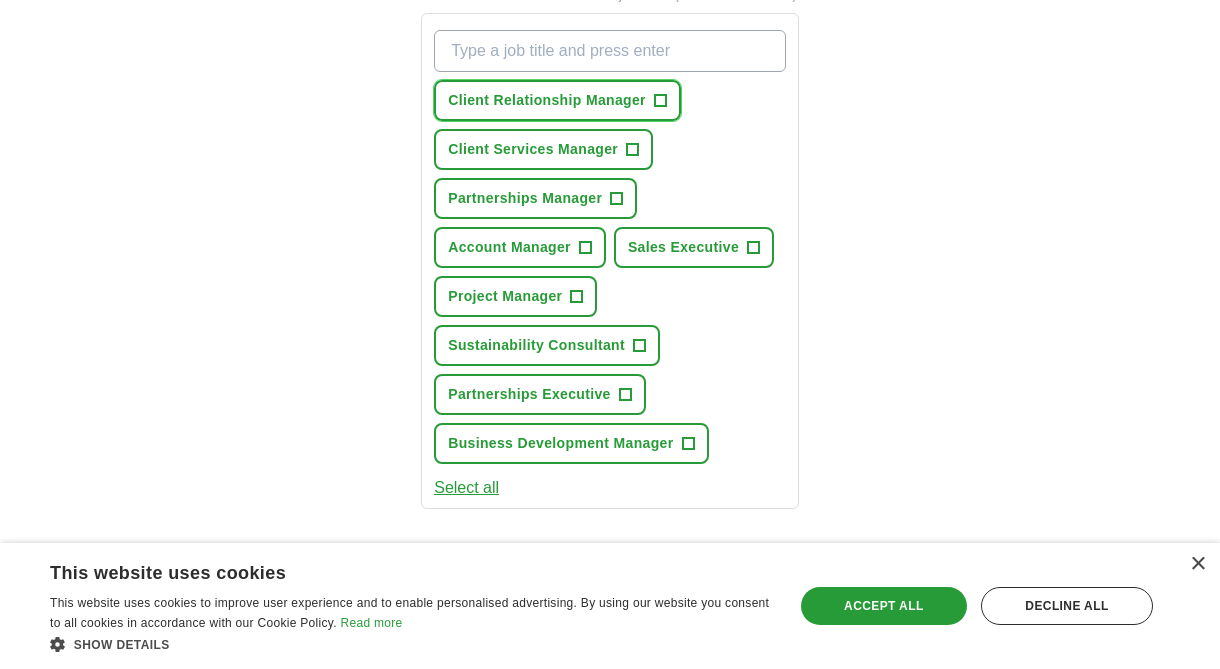 click on "+" at bounding box center (660, 101) 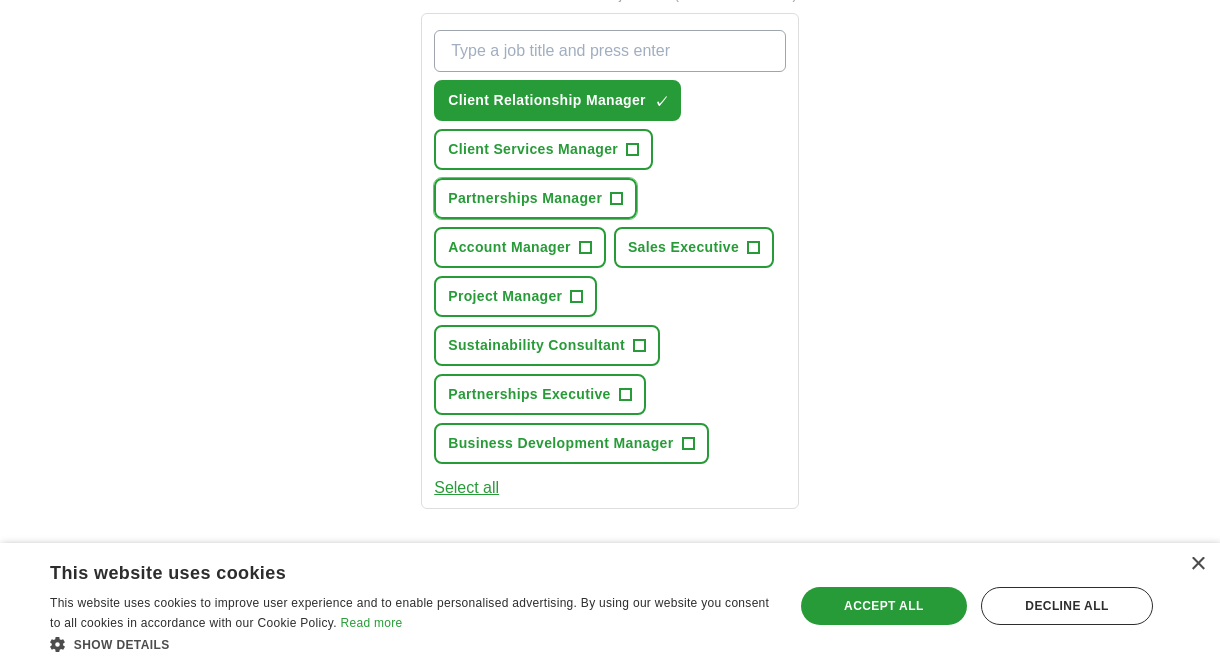 click on "Partnerships Manager +" at bounding box center [535, 198] 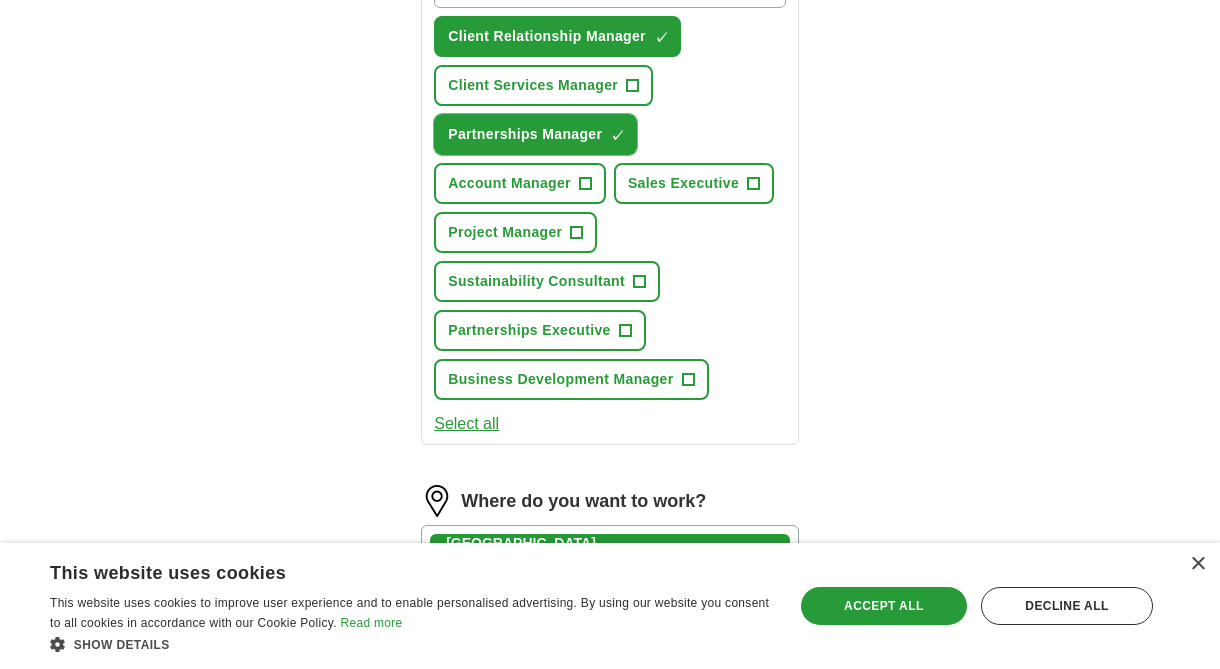 scroll, scrollTop: 813, scrollLeft: 0, axis: vertical 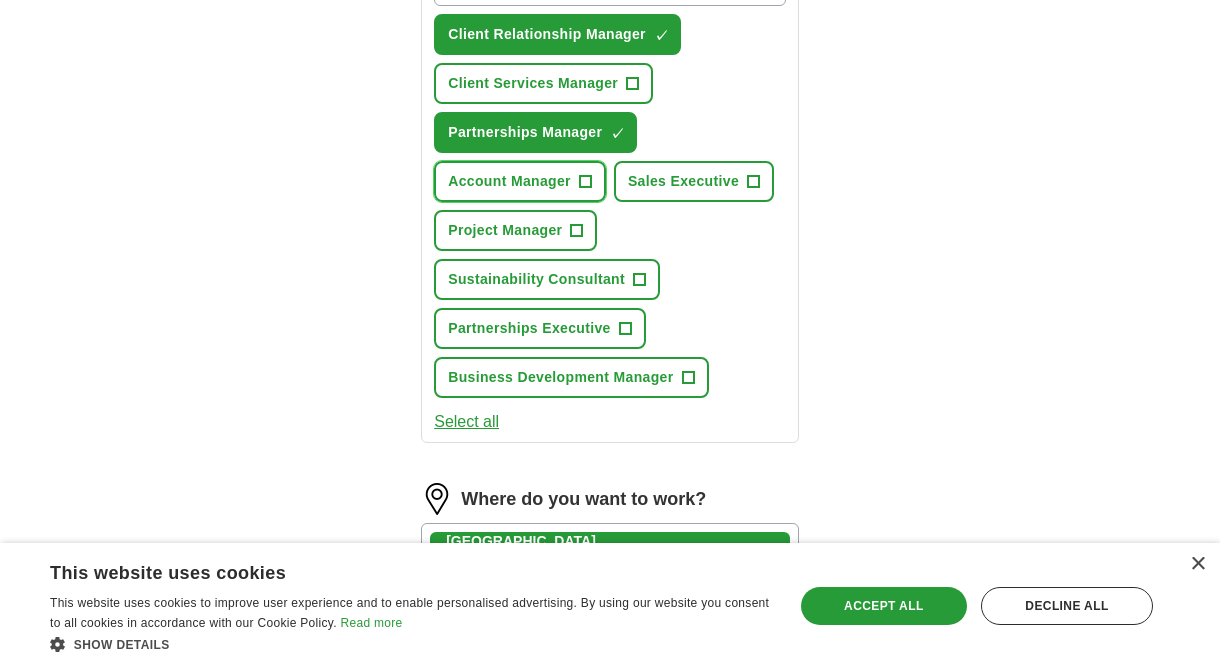 click on "+" at bounding box center (585, 182) 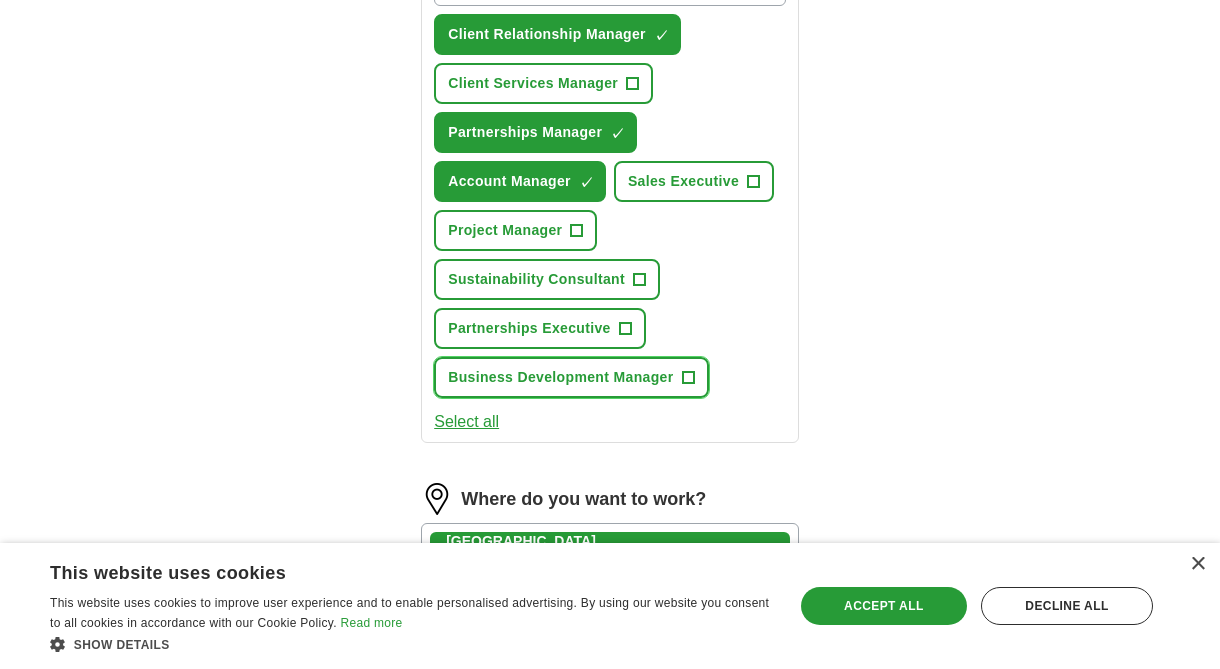 click on "+" at bounding box center [688, 378] 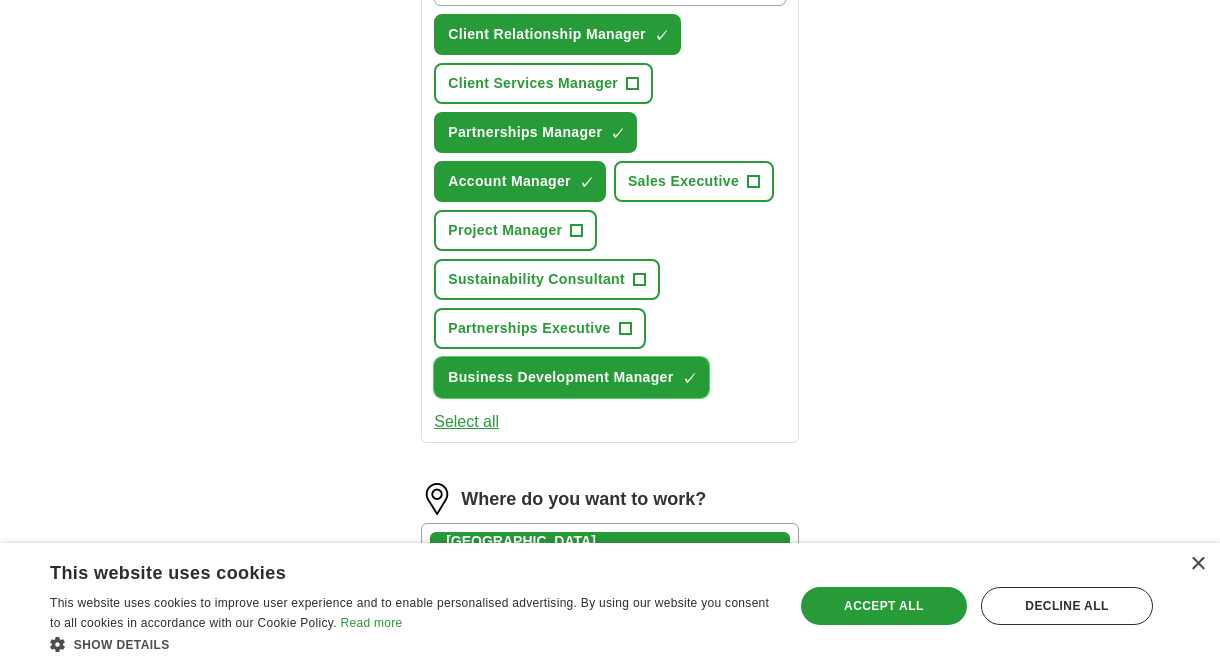 scroll, scrollTop: 686, scrollLeft: 0, axis: vertical 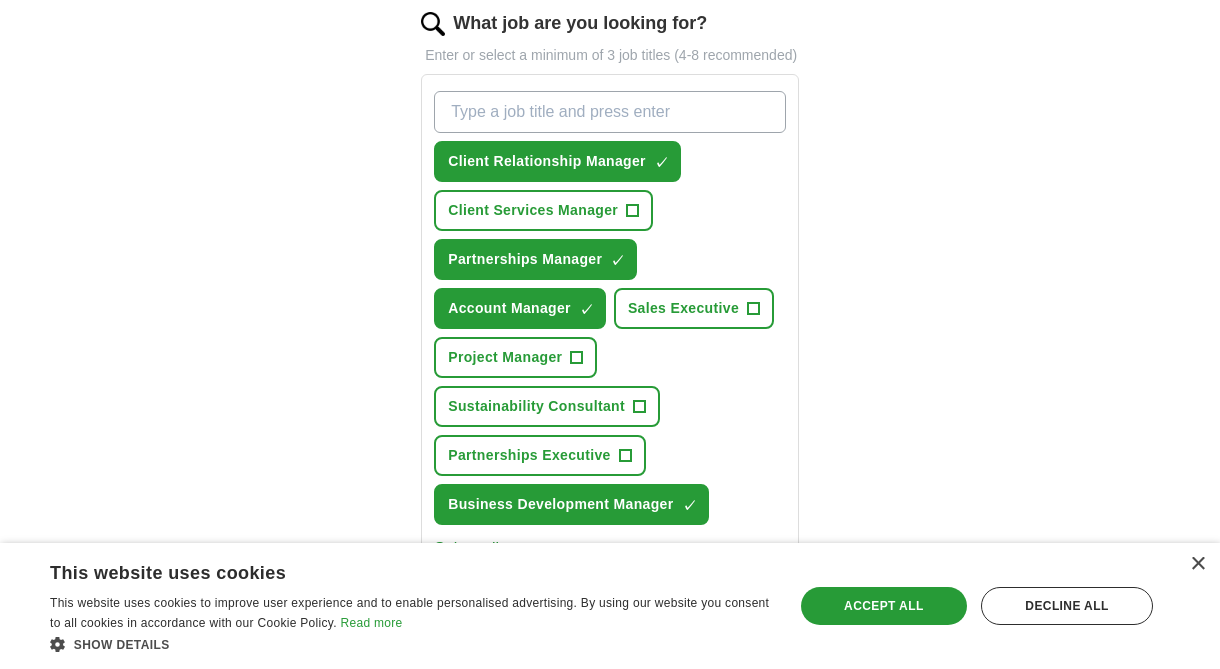 click on "What job are you looking for?" at bounding box center [610, 112] 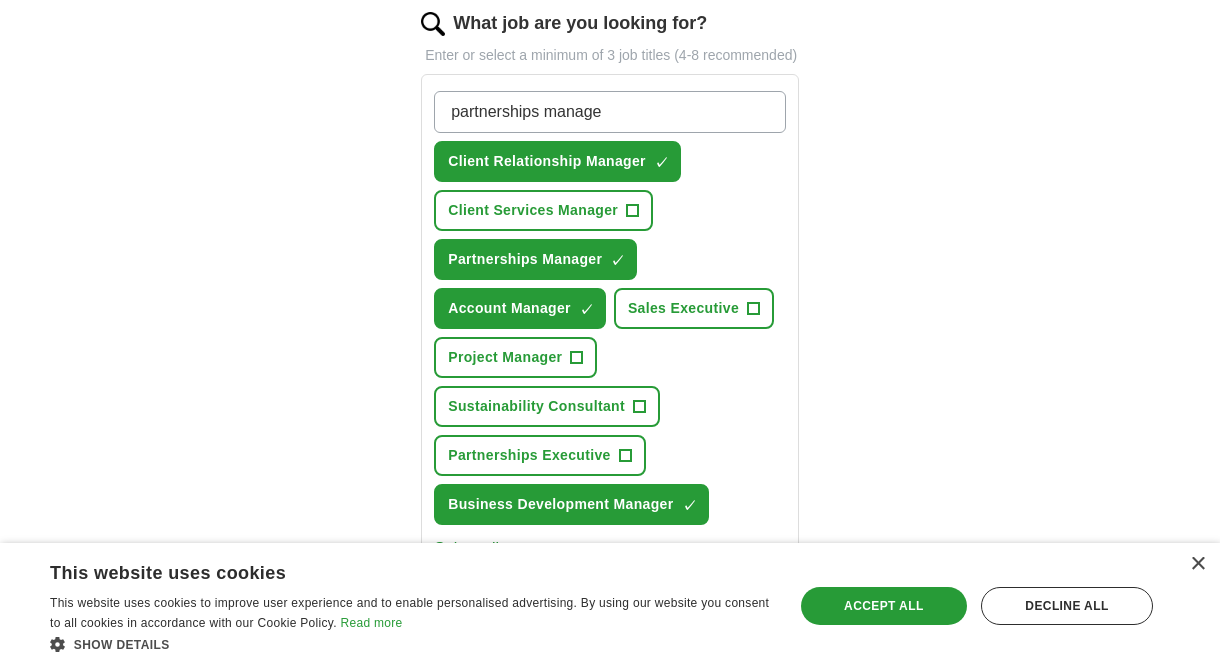 type on "partnerships manager" 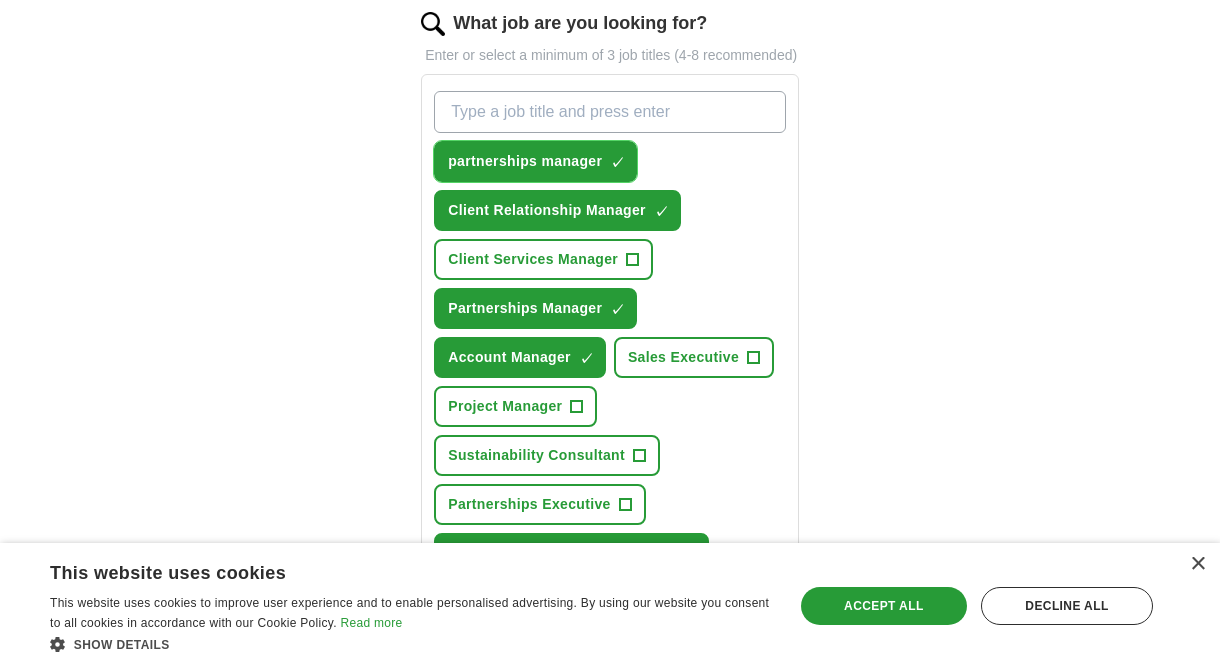 click on "×" at bounding box center (0, 0) 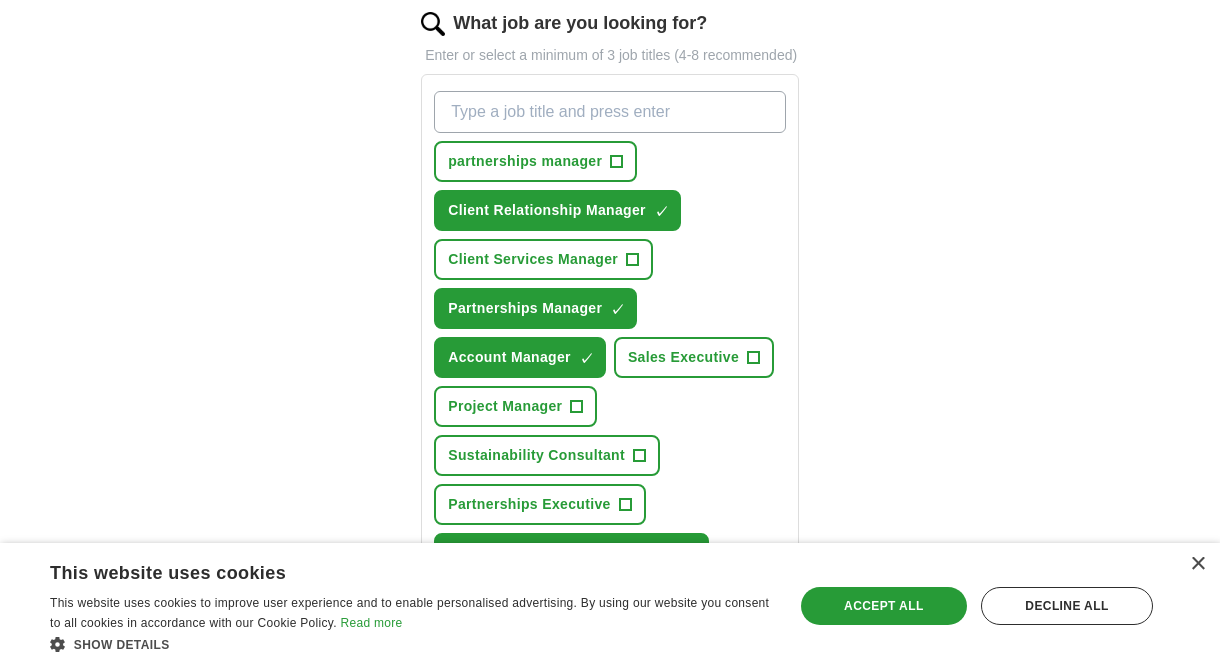 click on "What job are you looking for?" at bounding box center [610, 112] 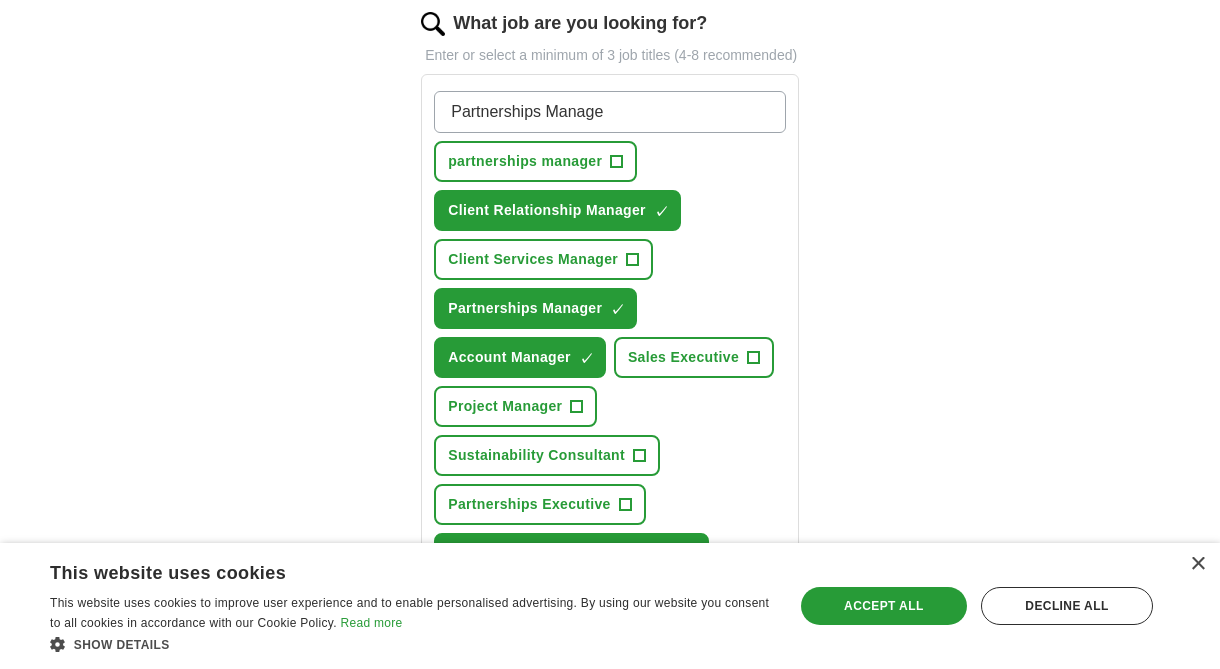 type on "Partnerships Manager" 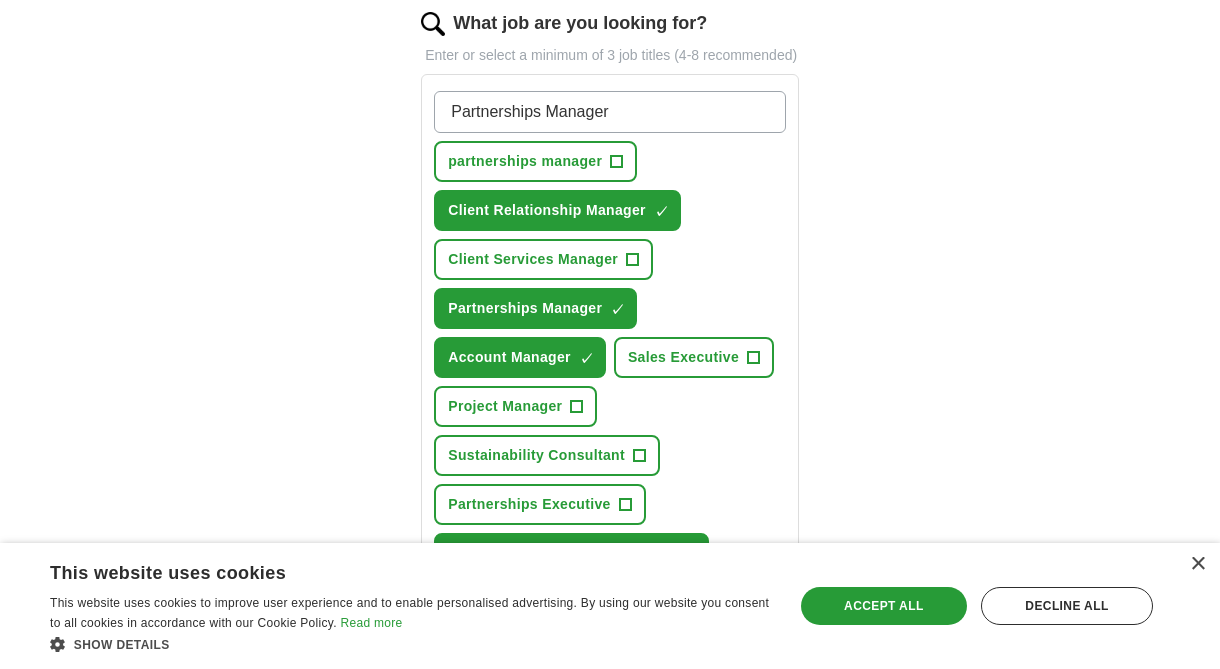 type 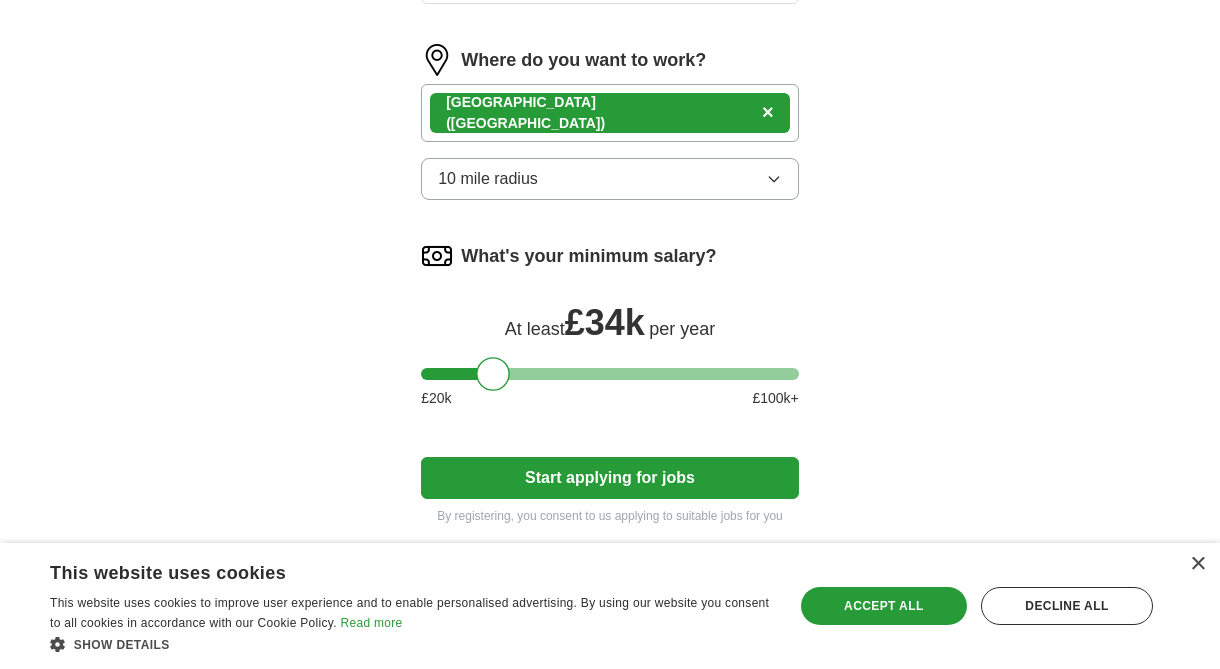 scroll, scrollTop: 1478, scrollLeft: 0, axis: vertical 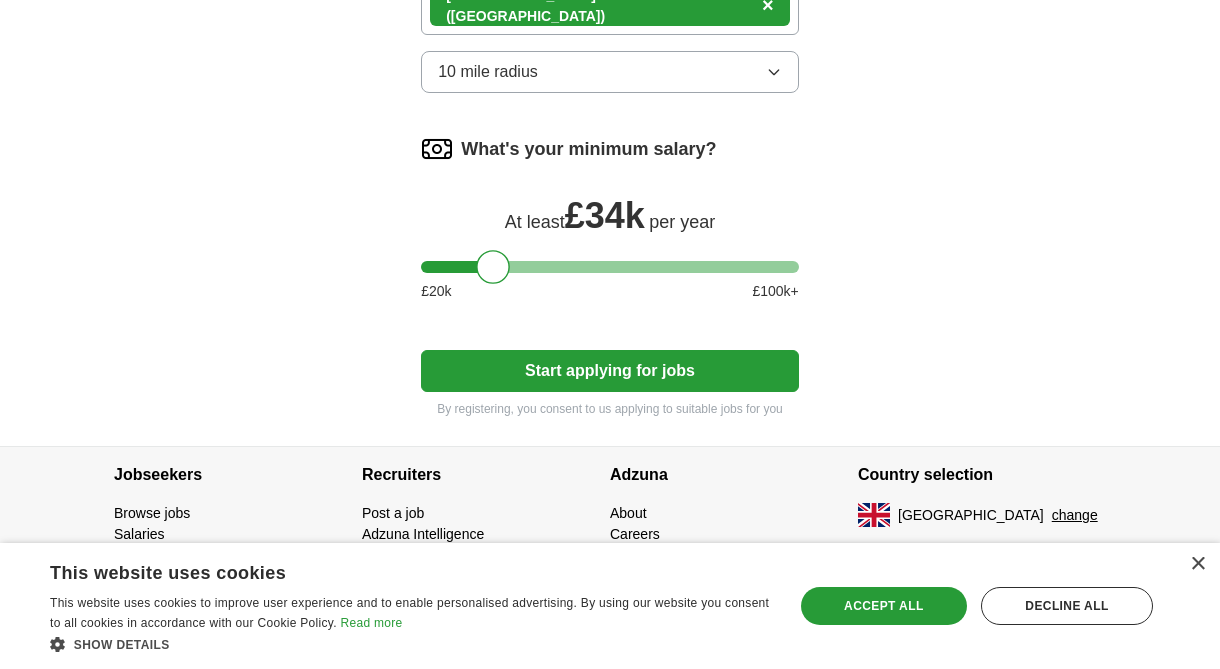 click on "Start applying for jobs" at bounding box center (610, 371) 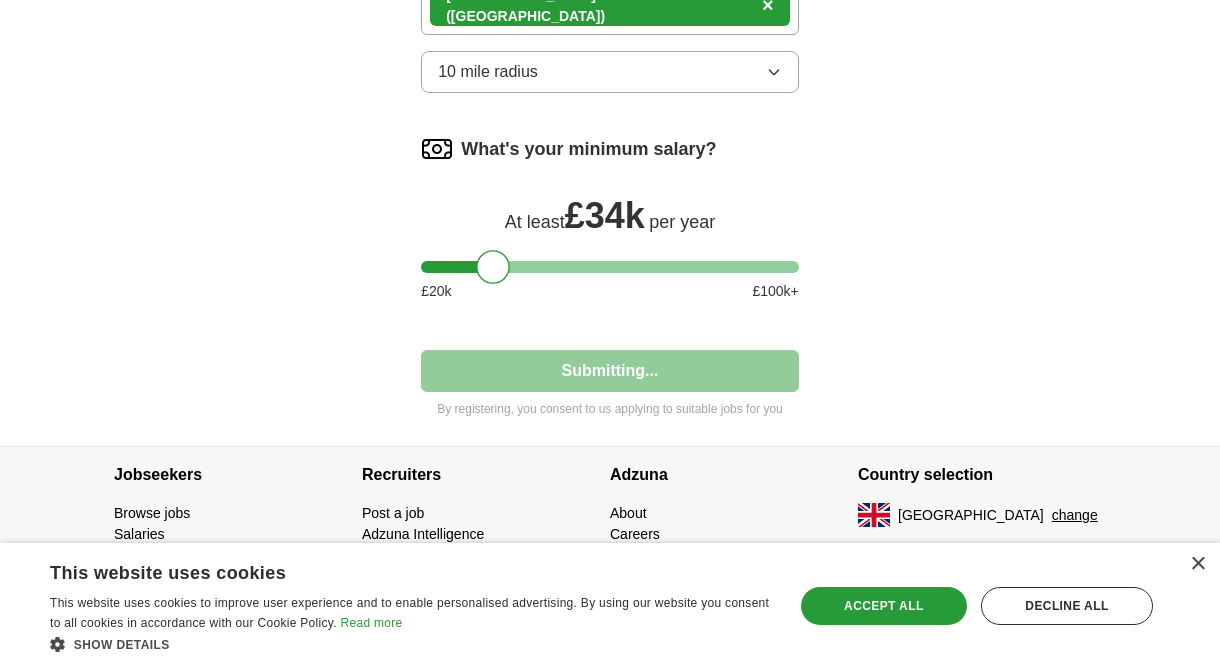 select on "**" 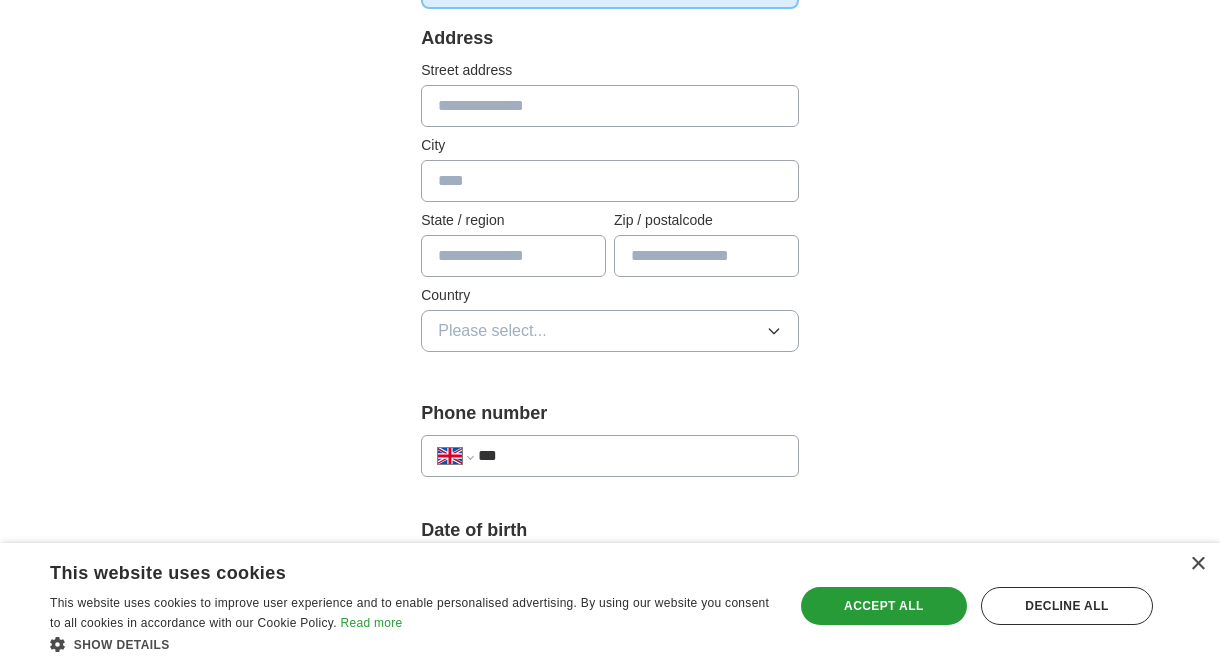 scroll, scrollTop: 476, scrollLeft: 0, axis: vertical 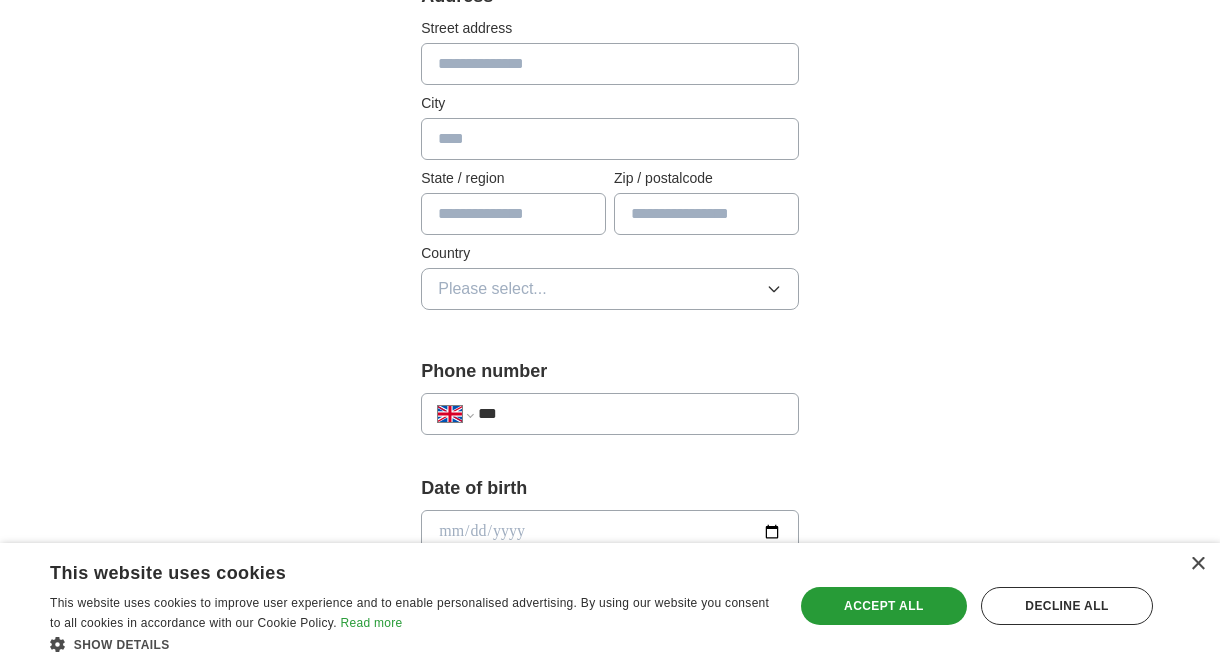 click on "***" at bounding box center (630, 414) 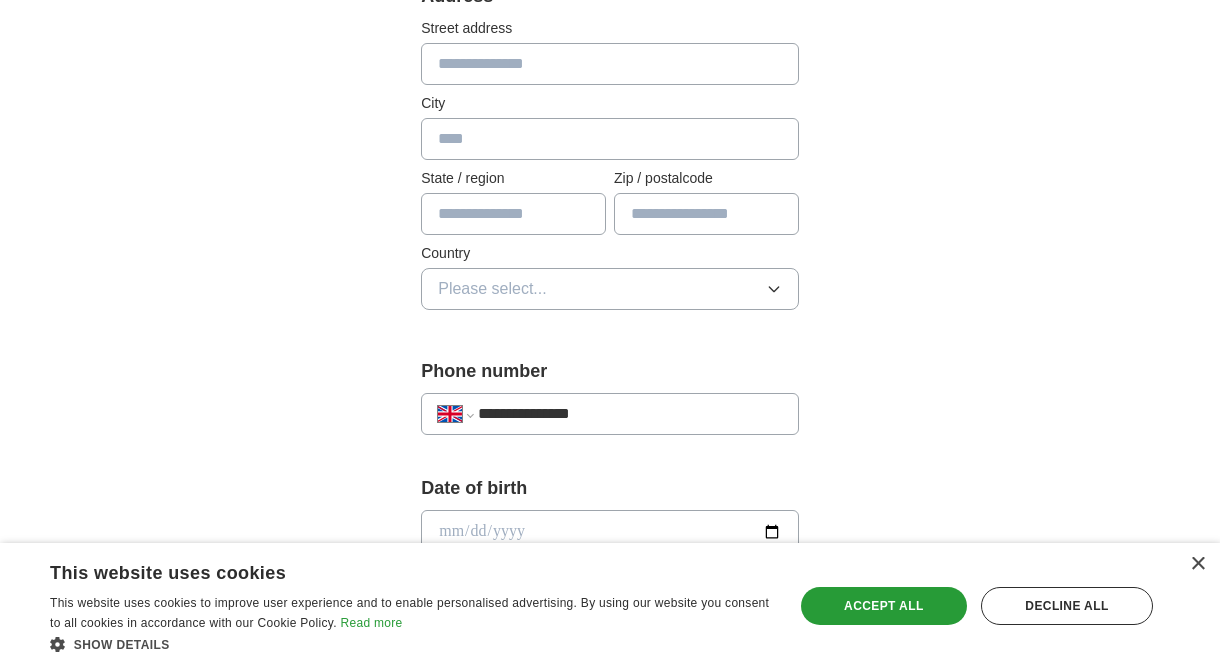 type on "**********" 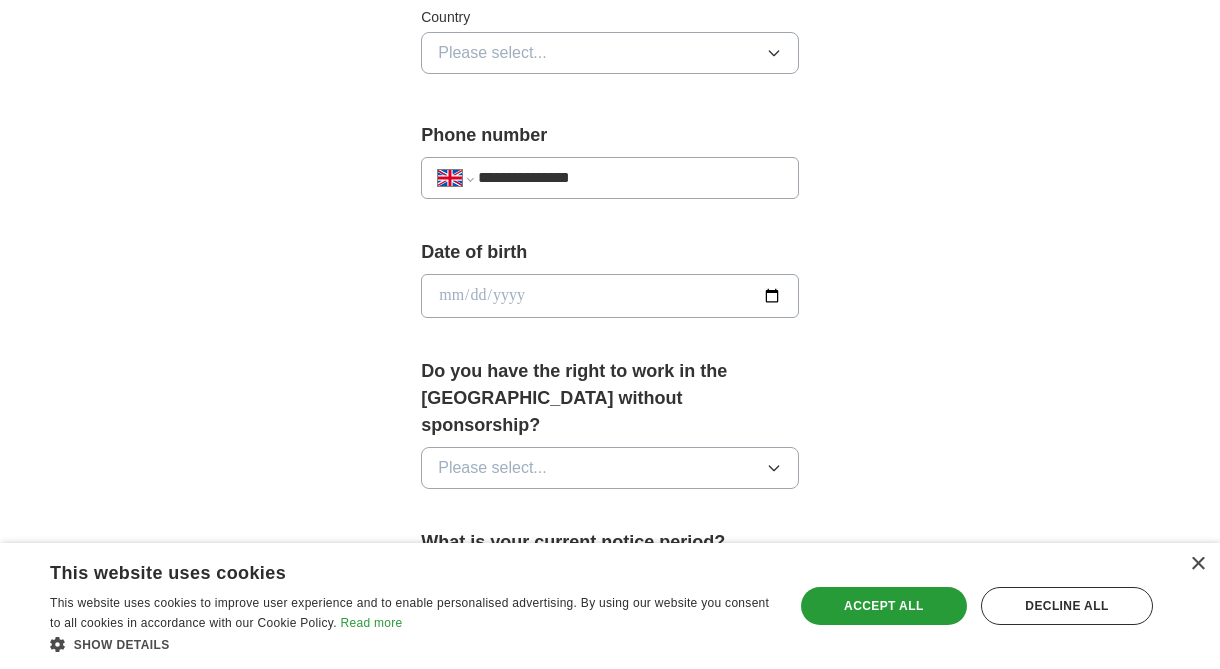 scroll, scrollTop: 791, scrollLeft: 0, axis: vertical 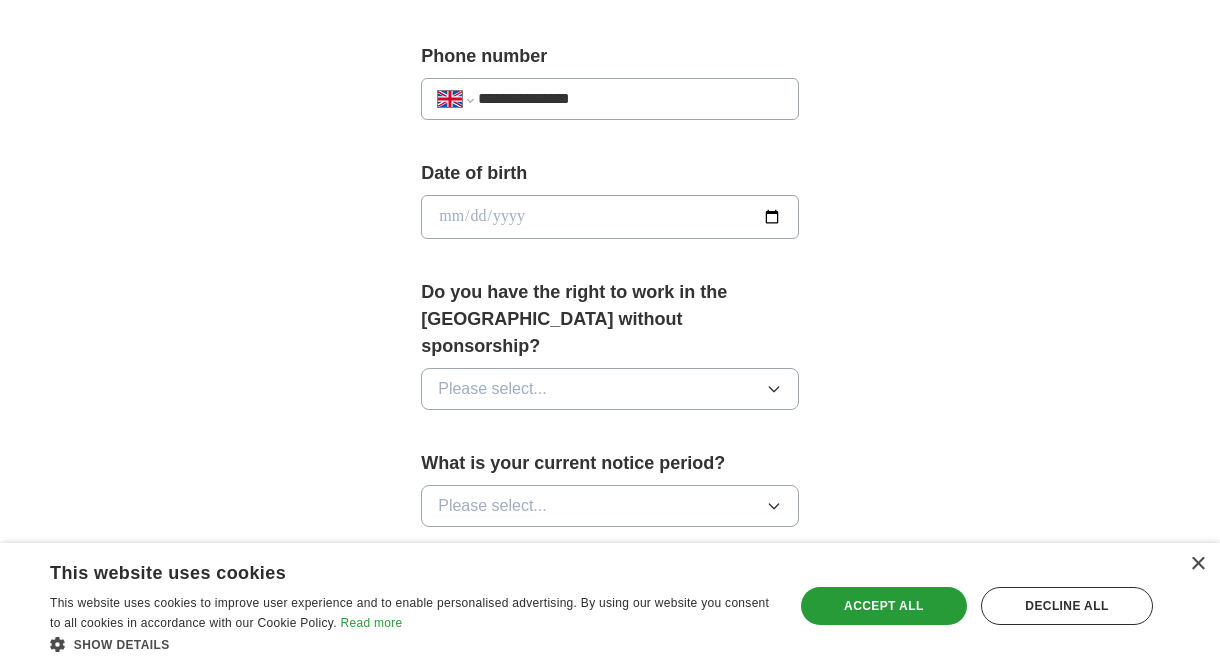 click at bounding box center (610, 217) 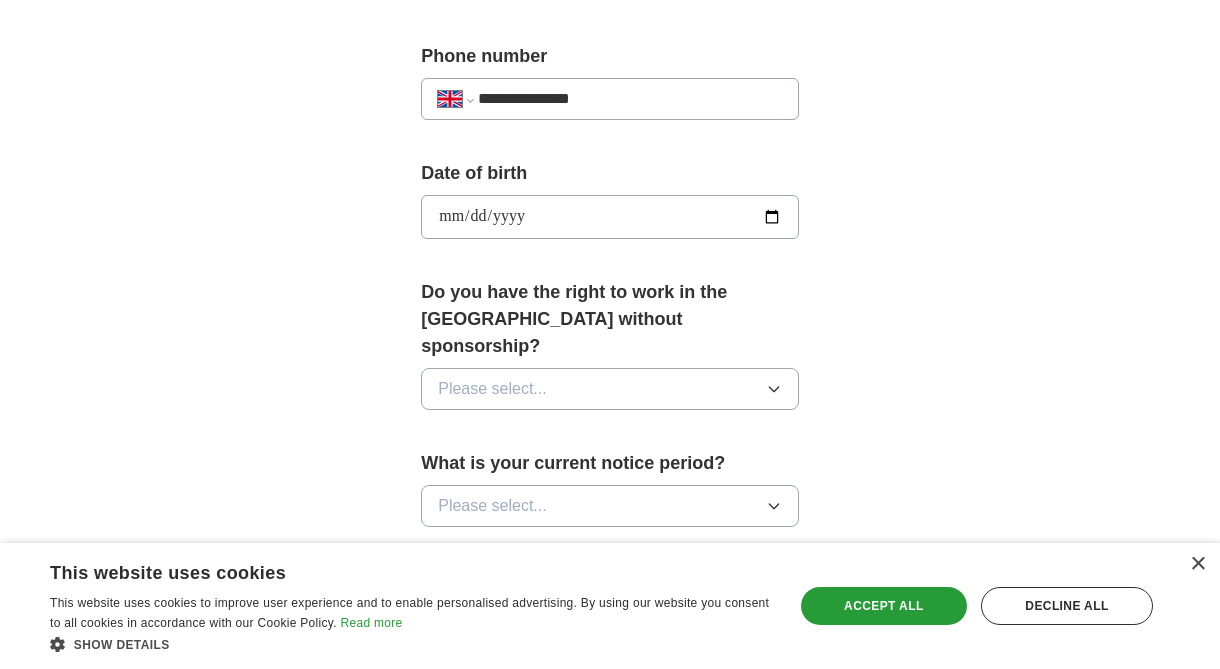 type on "**********" 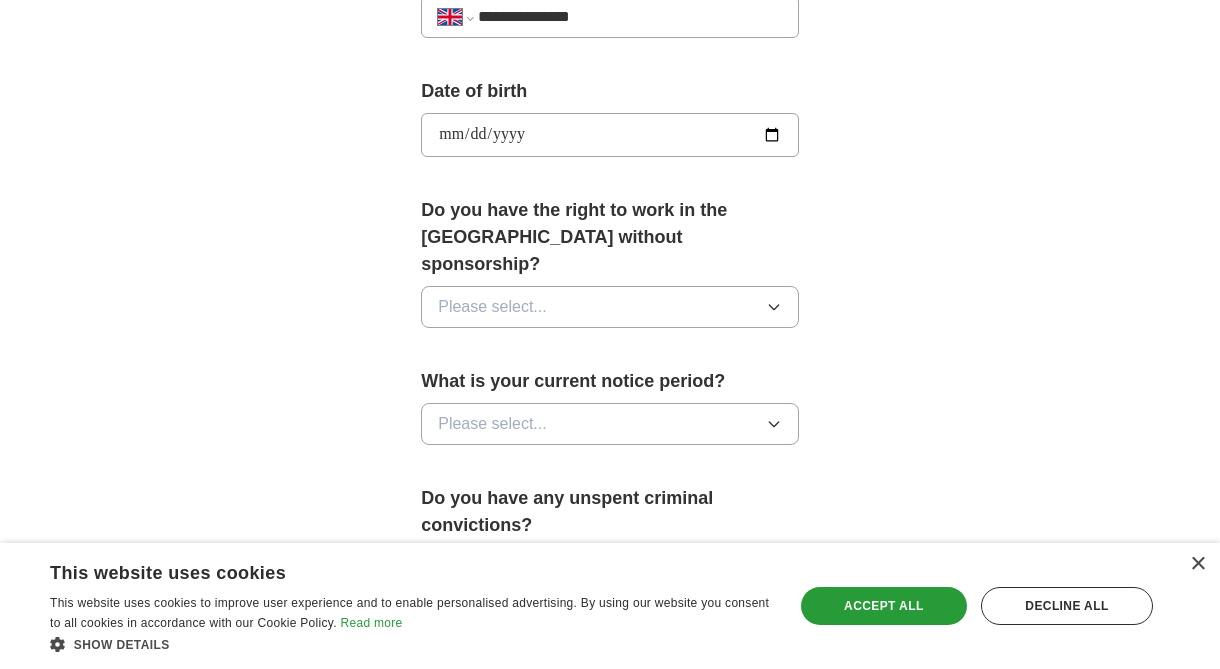 click on "Please select..." at bounding box center (610, 307) 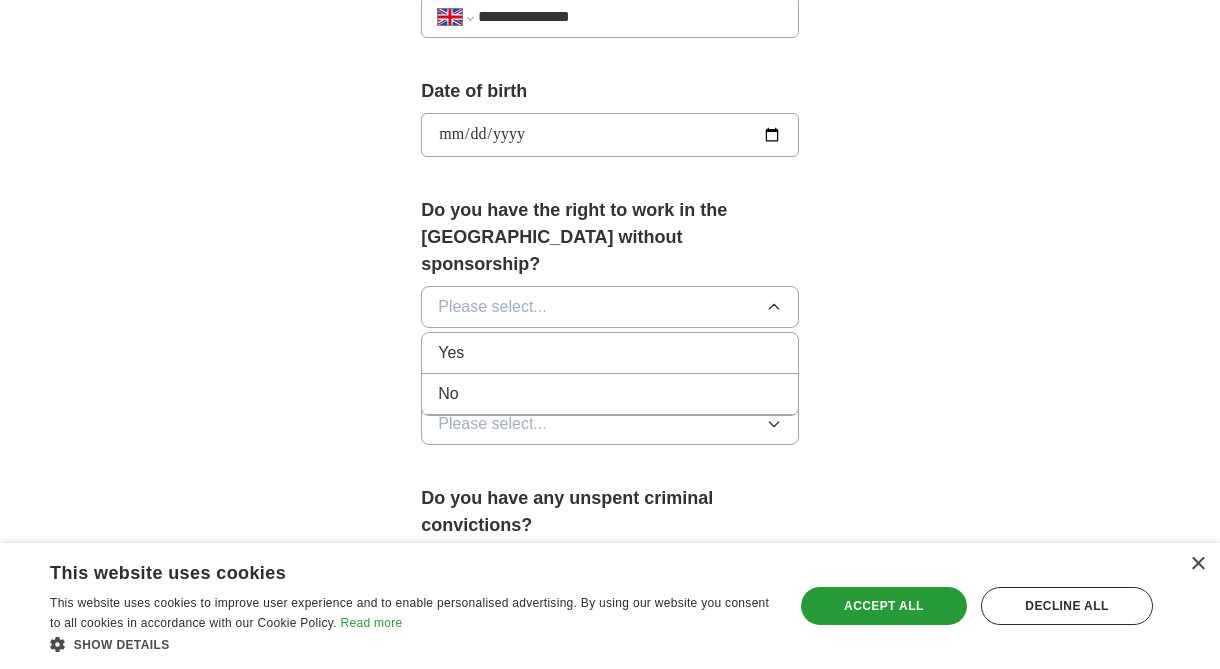 click on "Yes" at bounding box center [610, 353] 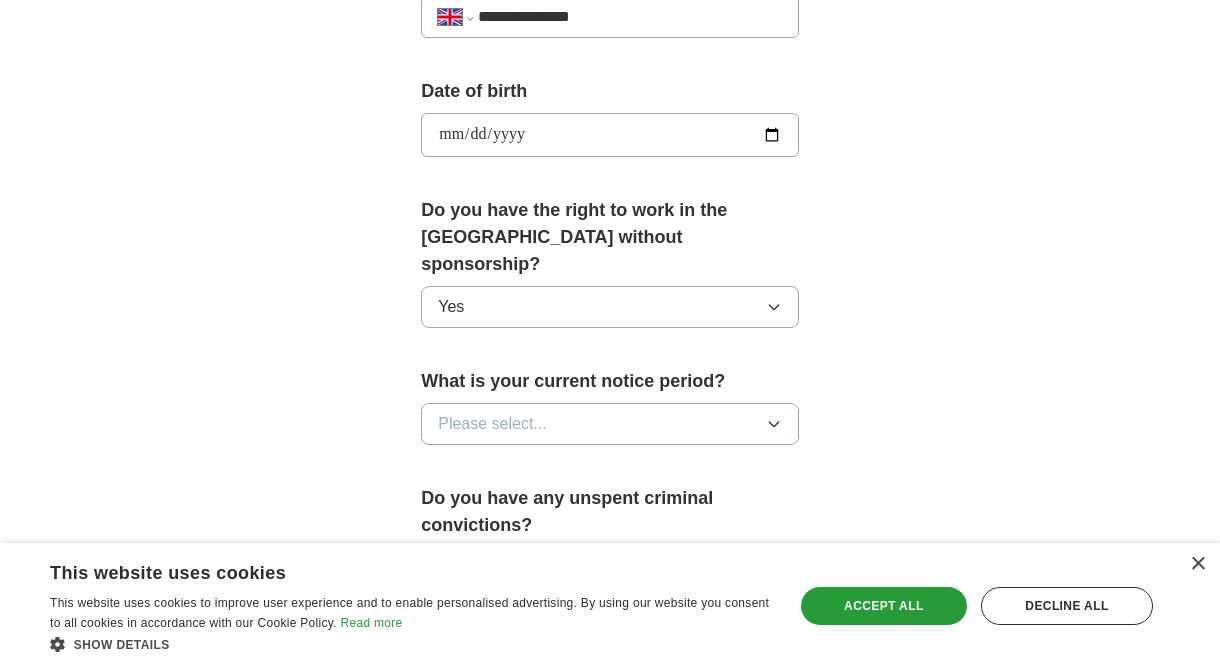 click on "Please select..." at bounding box center (610, 424) 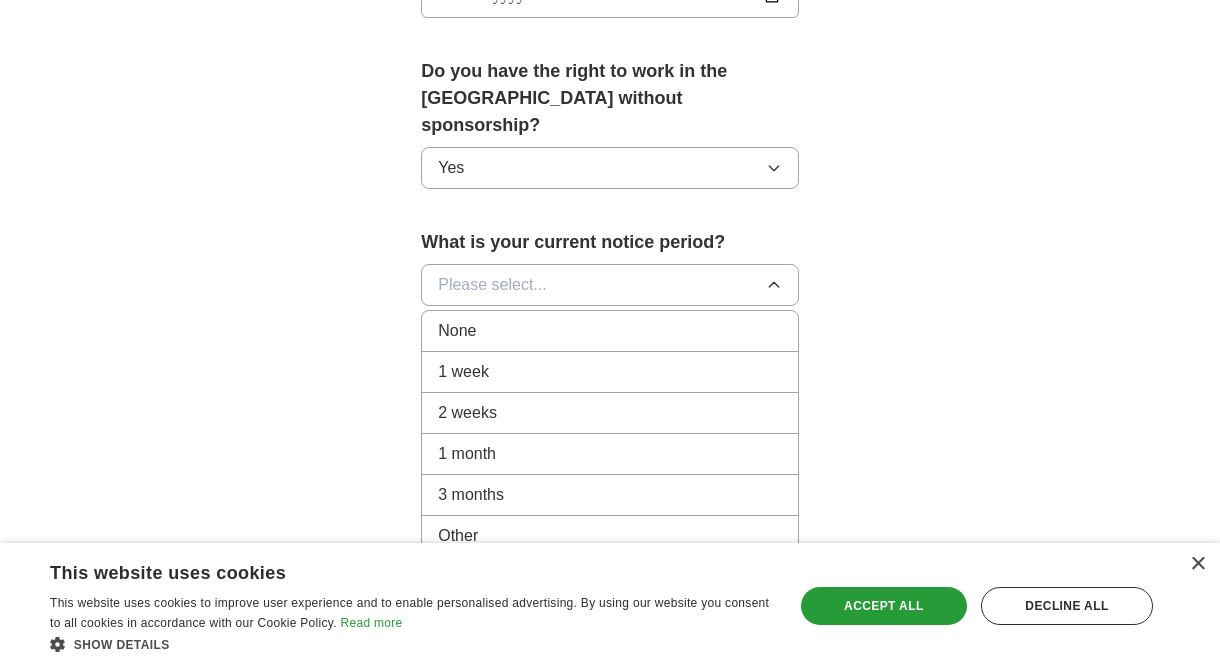scroll, scrollTop: 1068, scrollLeft: 0, axis: vertical 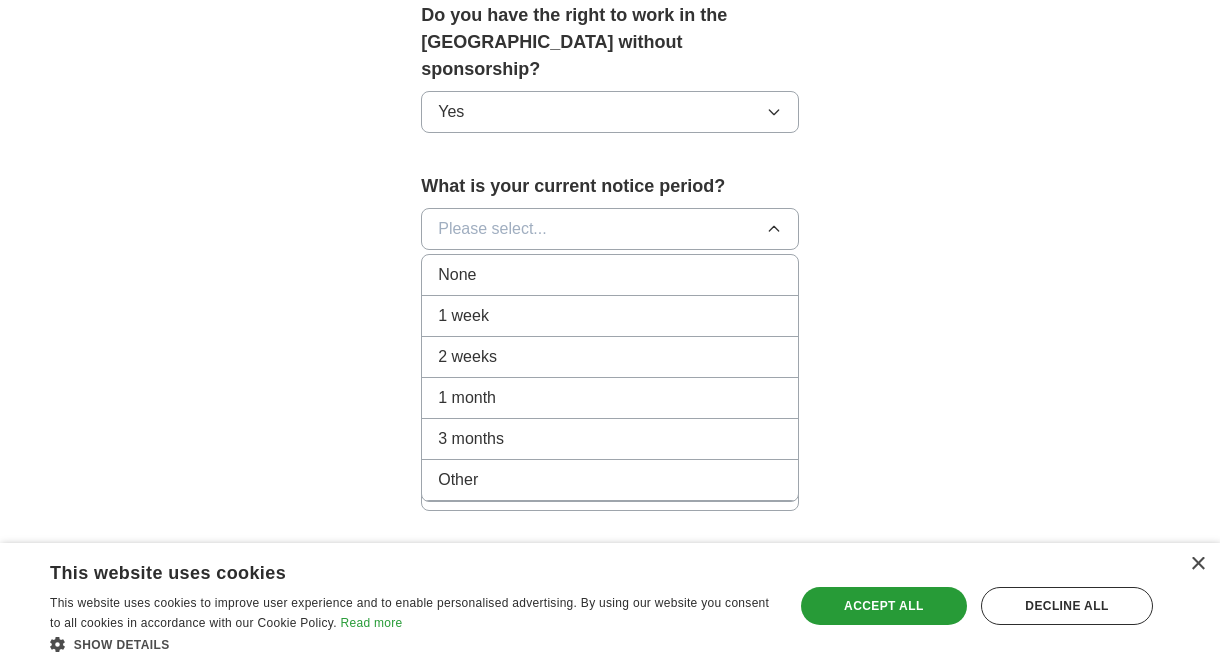 click on "1 month" at bounding box center (610, 398) 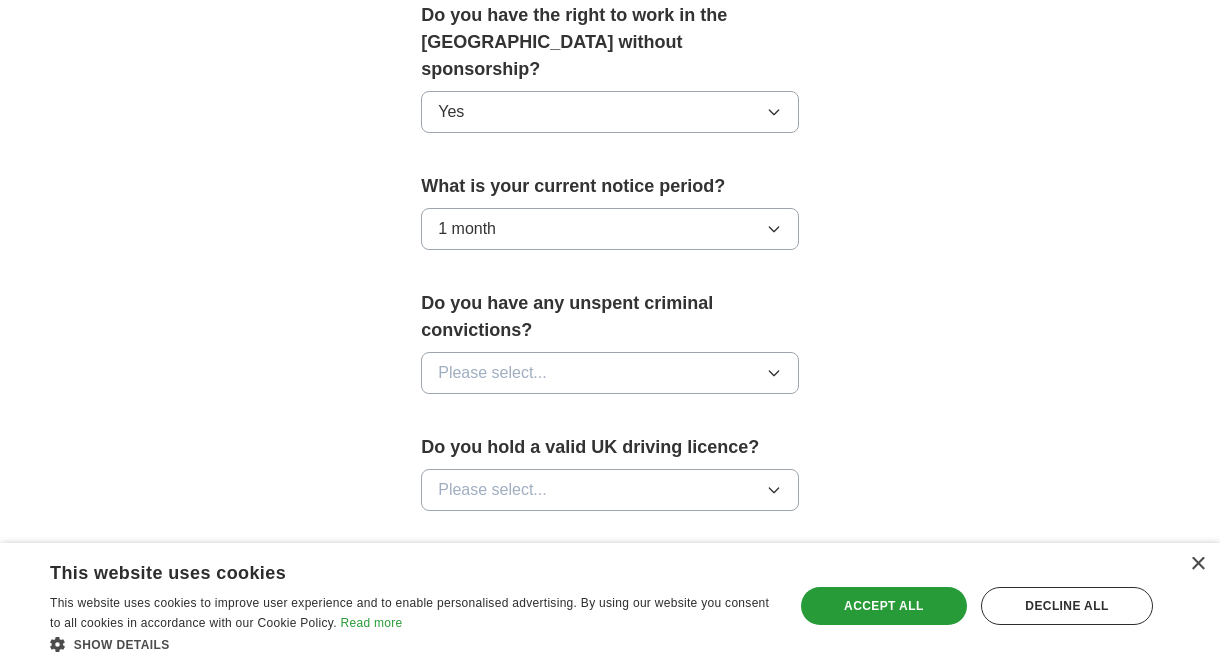 scroll, scrollTop: 1111, scrollLeft: 0, axis: vertical 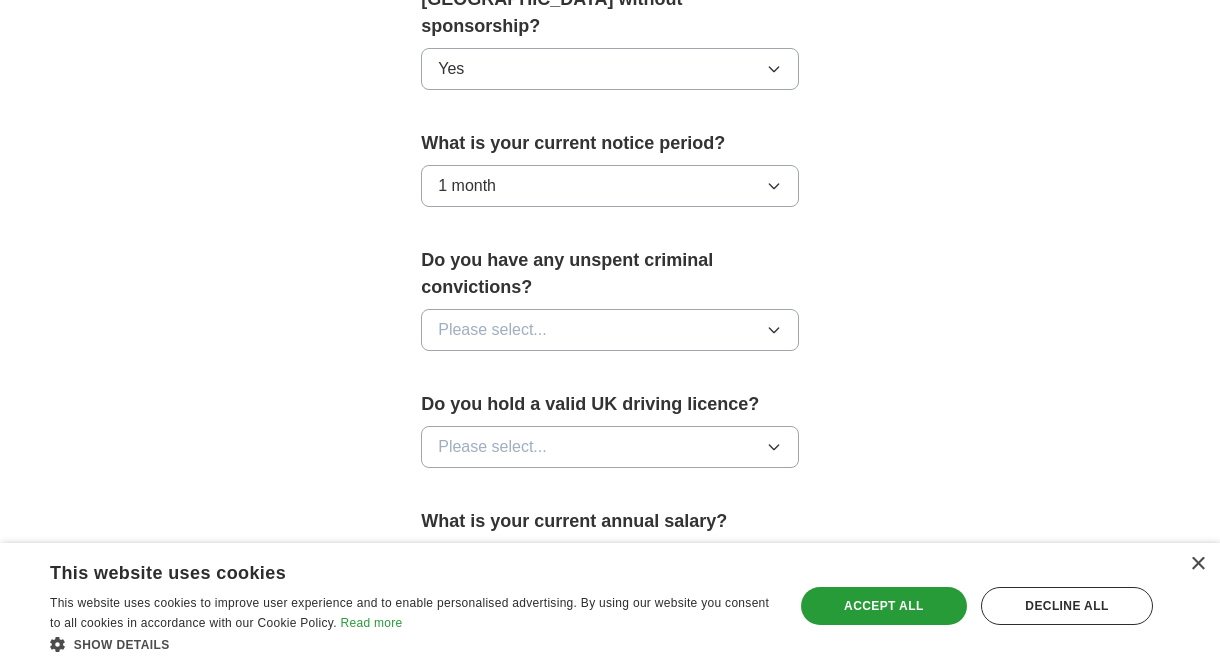 click on "Please select..." at bounding box center (492, 330) 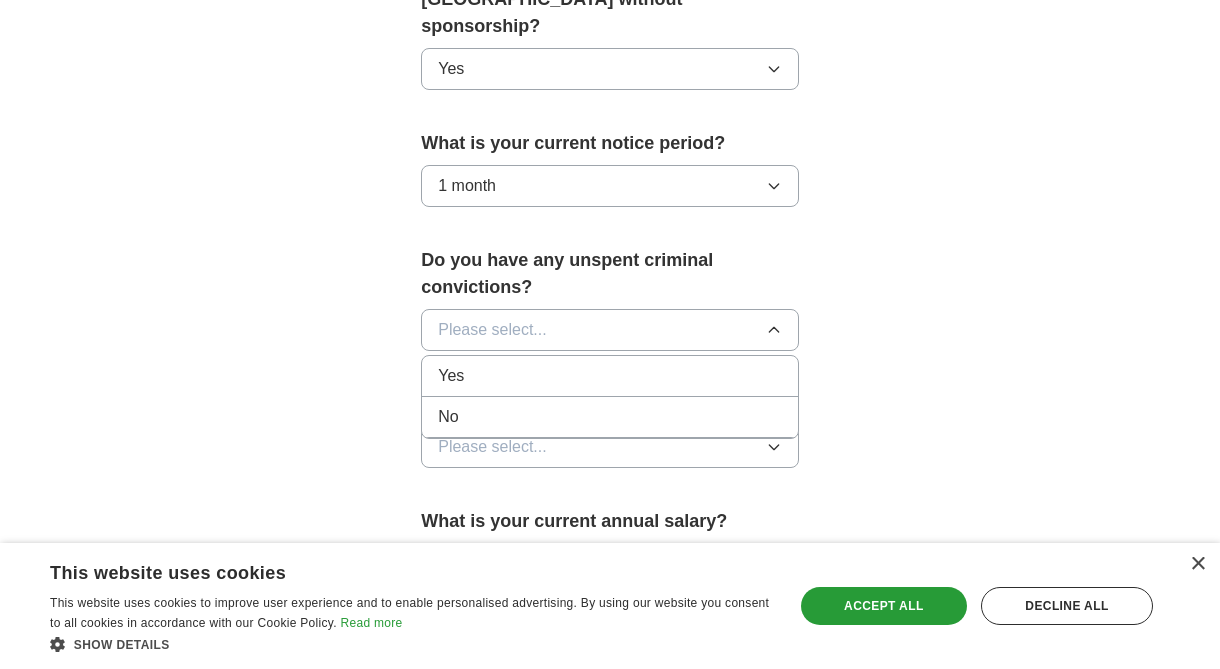 click on "No" at bounding box center (610, 417) 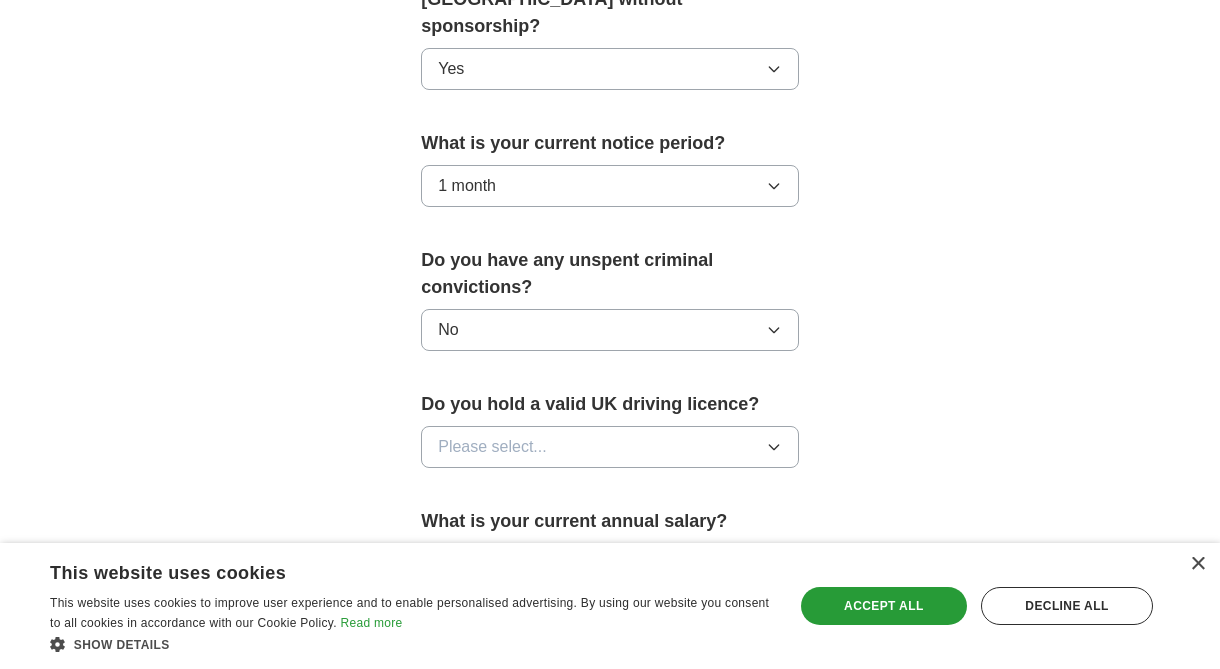 click on "Please select..." at bounding box center (610, 447) 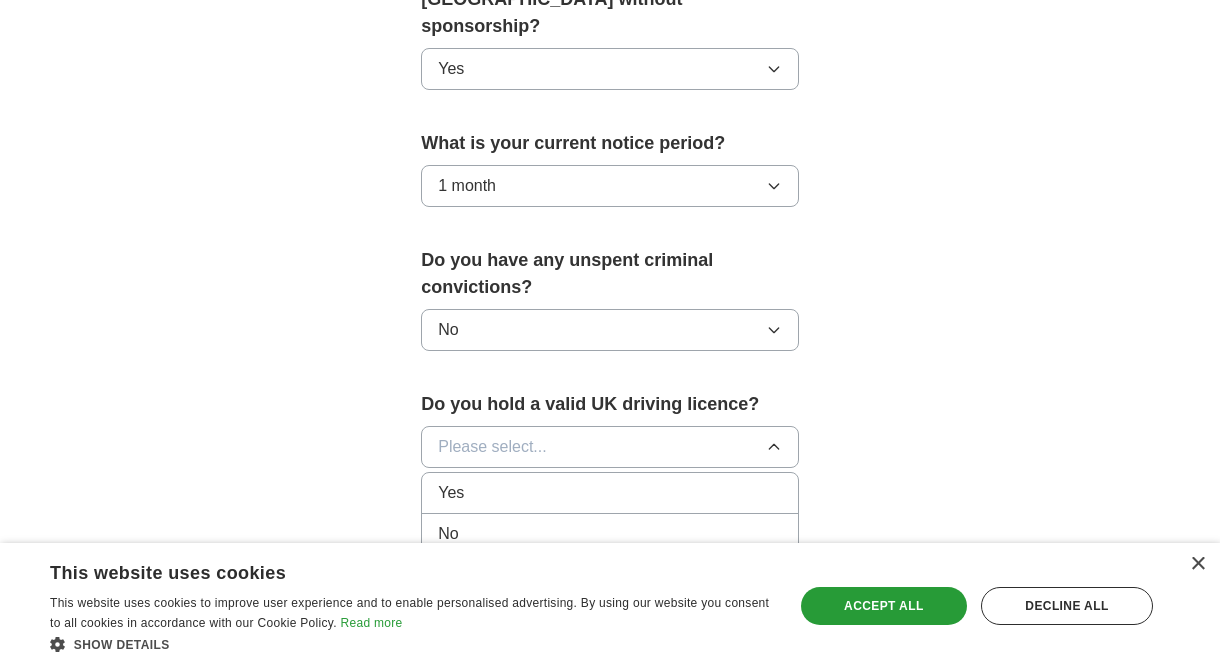 click on "No" at bounding box center [610, 534] 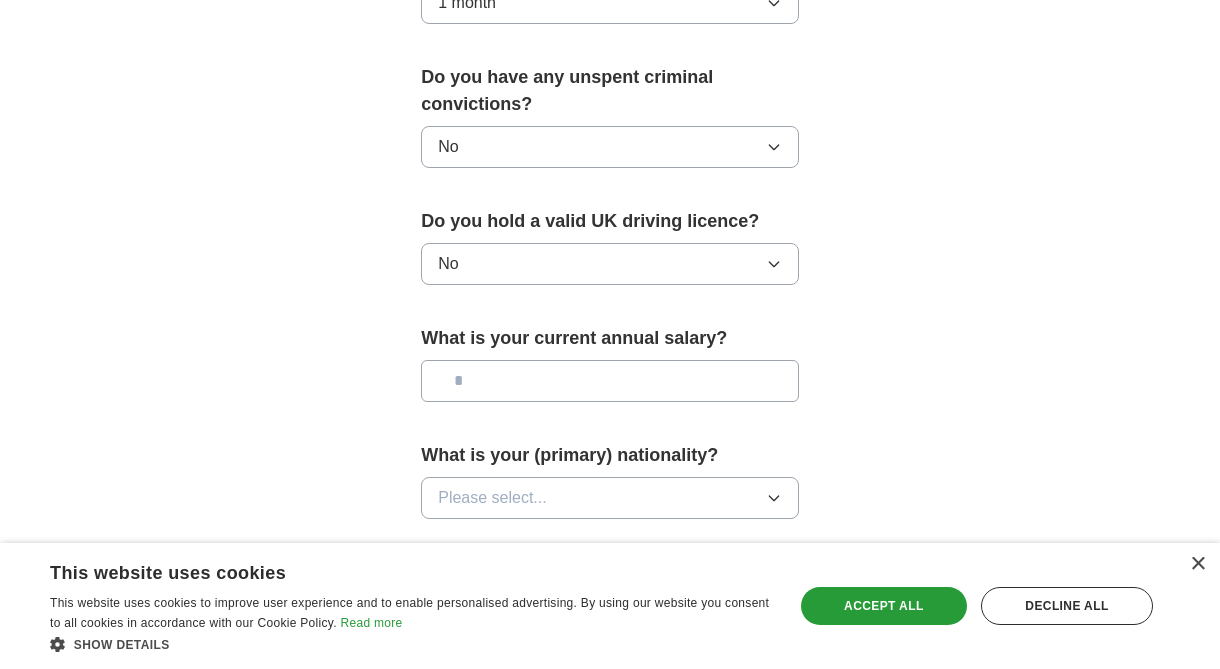 scroll, scrollTop: 1321, scrollLeft: 0, axis: vertical 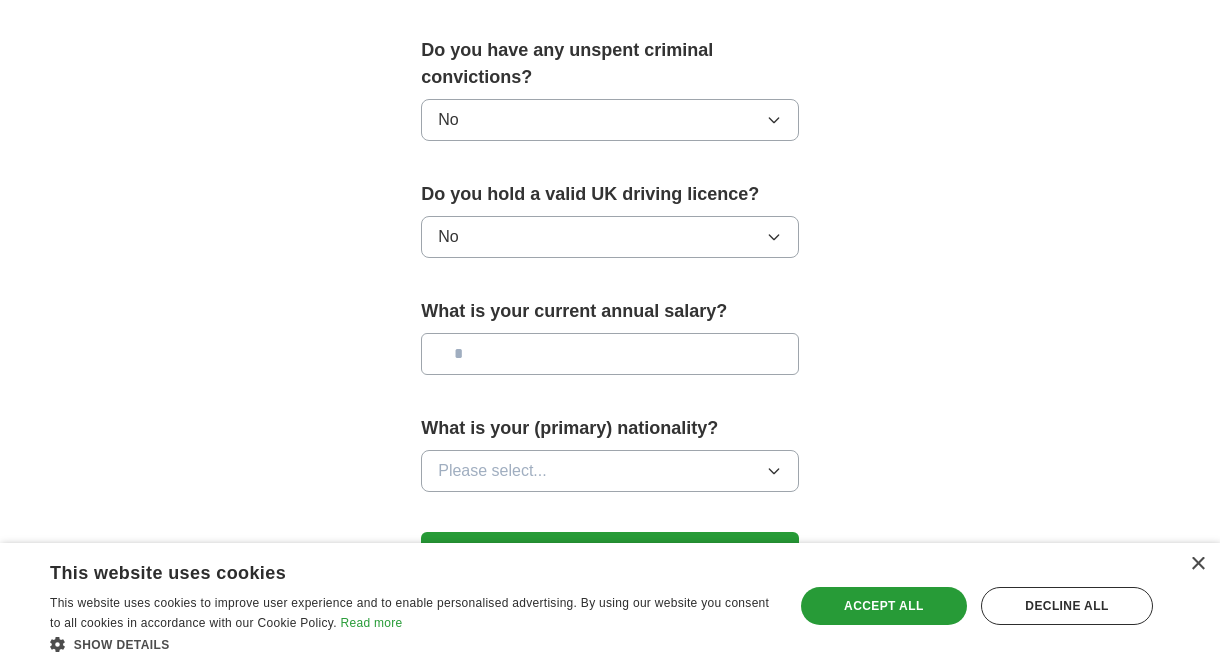 click at bounding box center (610, 354) 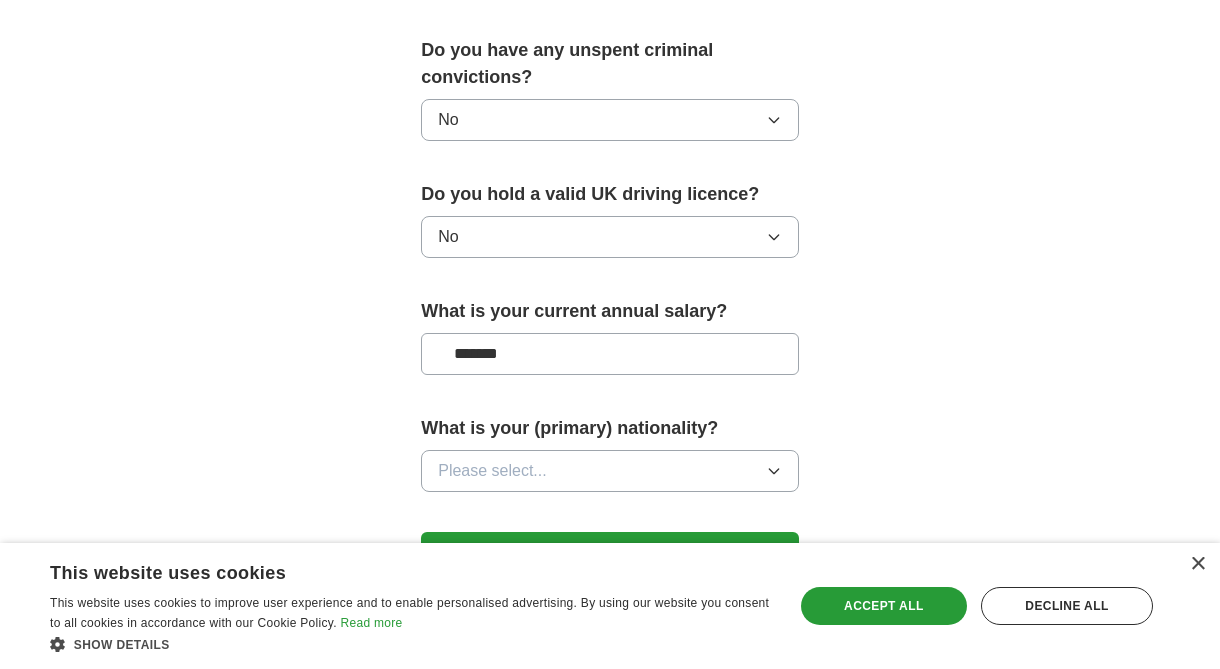 type on "*******" 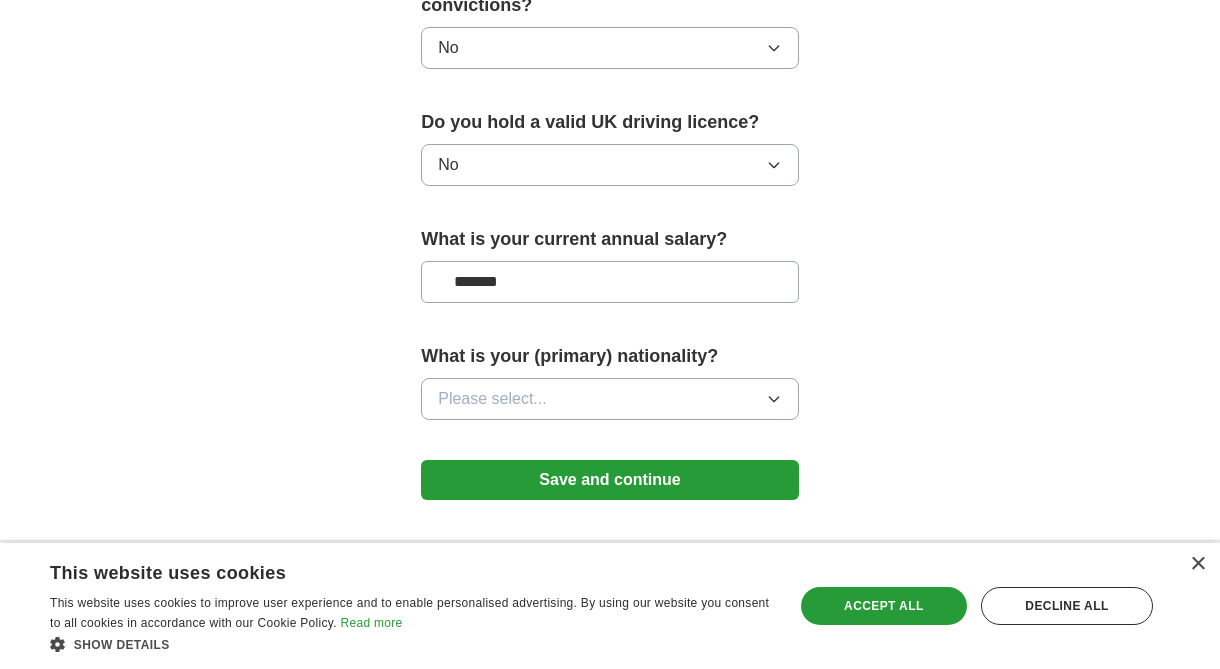 click on "Please select..." at bounding box center [492, 399] 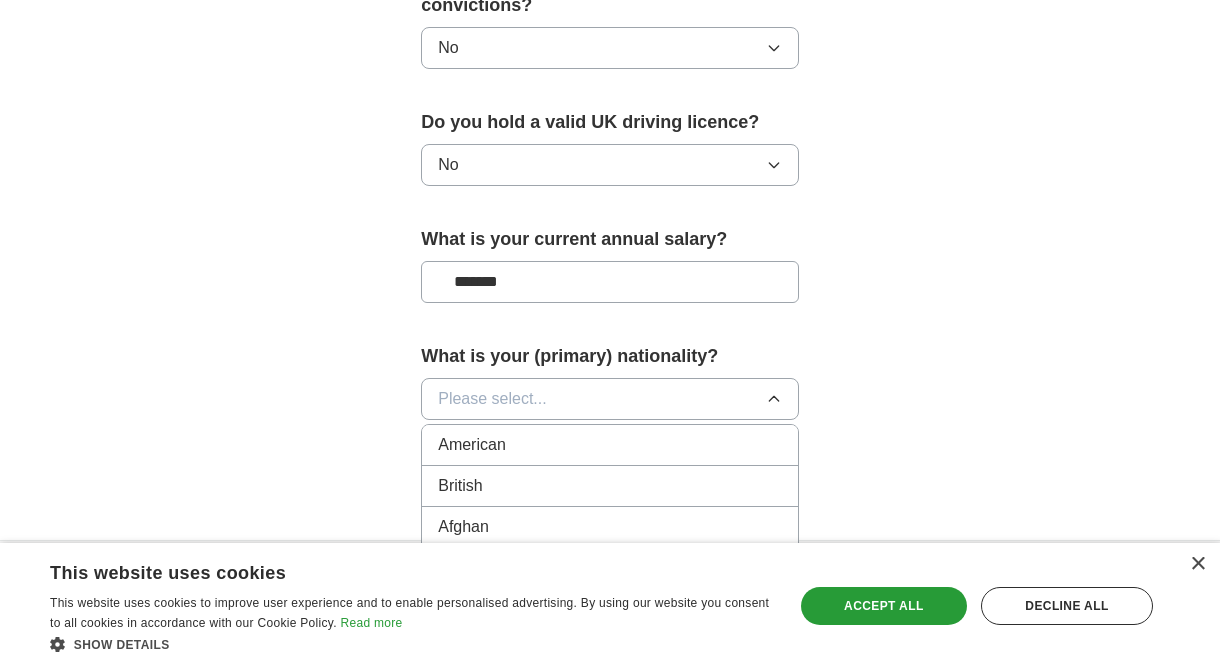 click on "British" at bounding box center (610, 486) 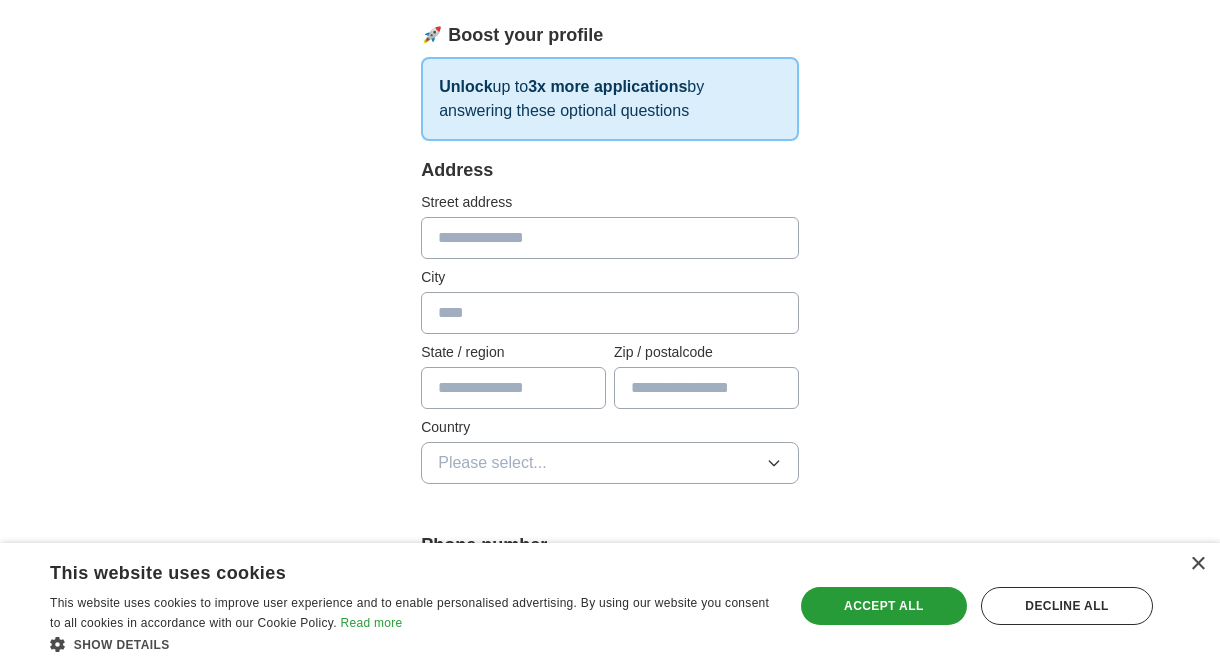 scroll, scrollTop: 304, scrollLeft: 0, axis: vertical 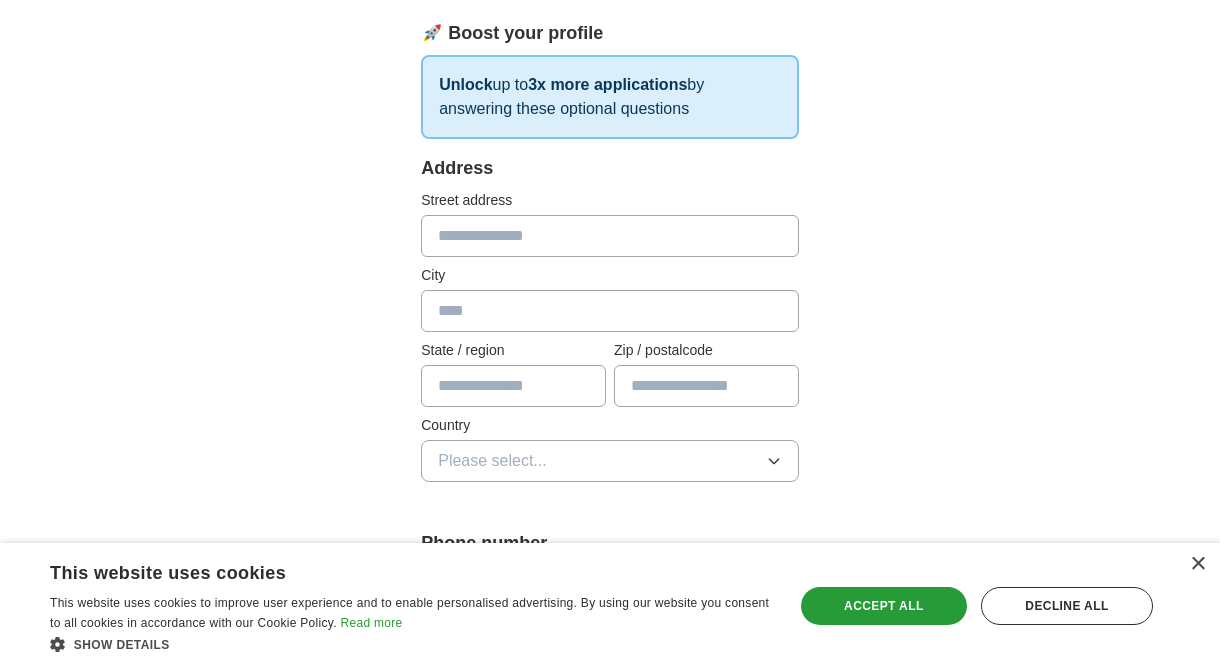 click at bounding box center [610, 311] 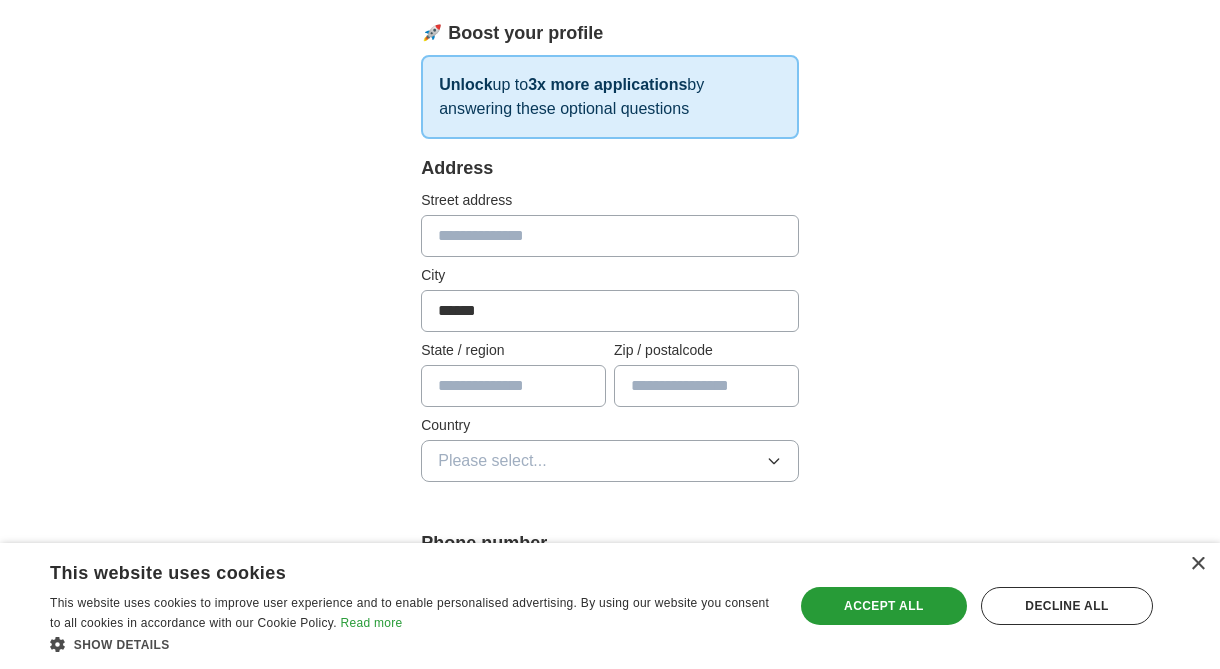 type on "******" 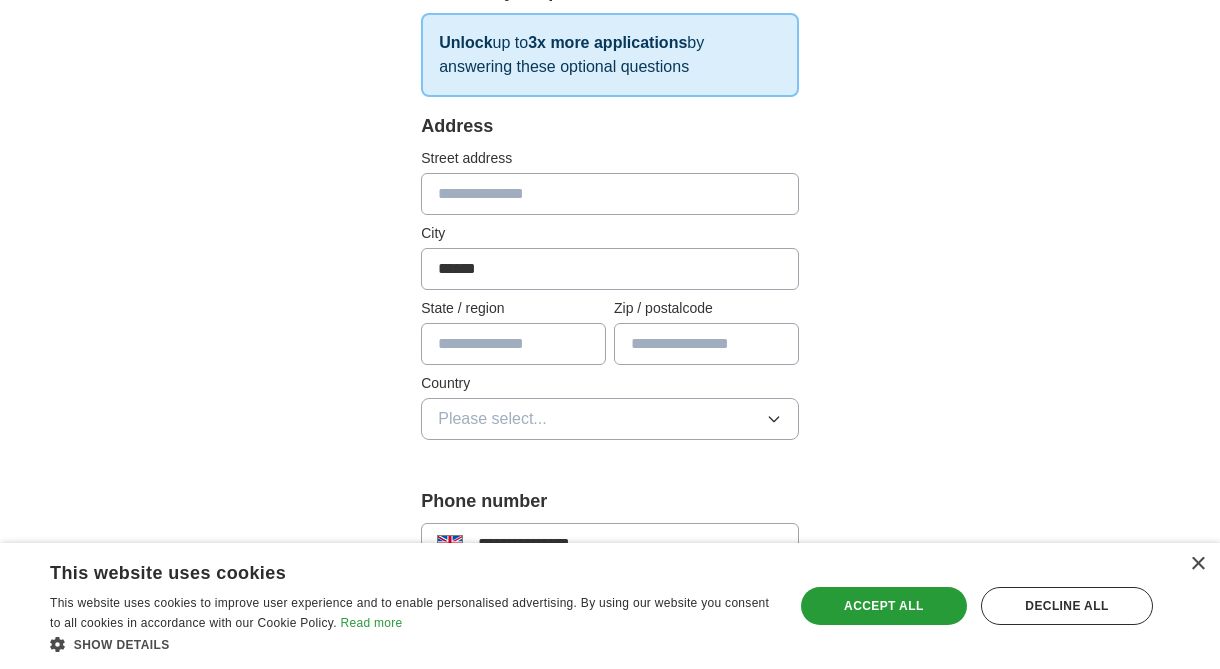 scroll, scrollTop: 366, scrollLeft: 0, axis: vertical 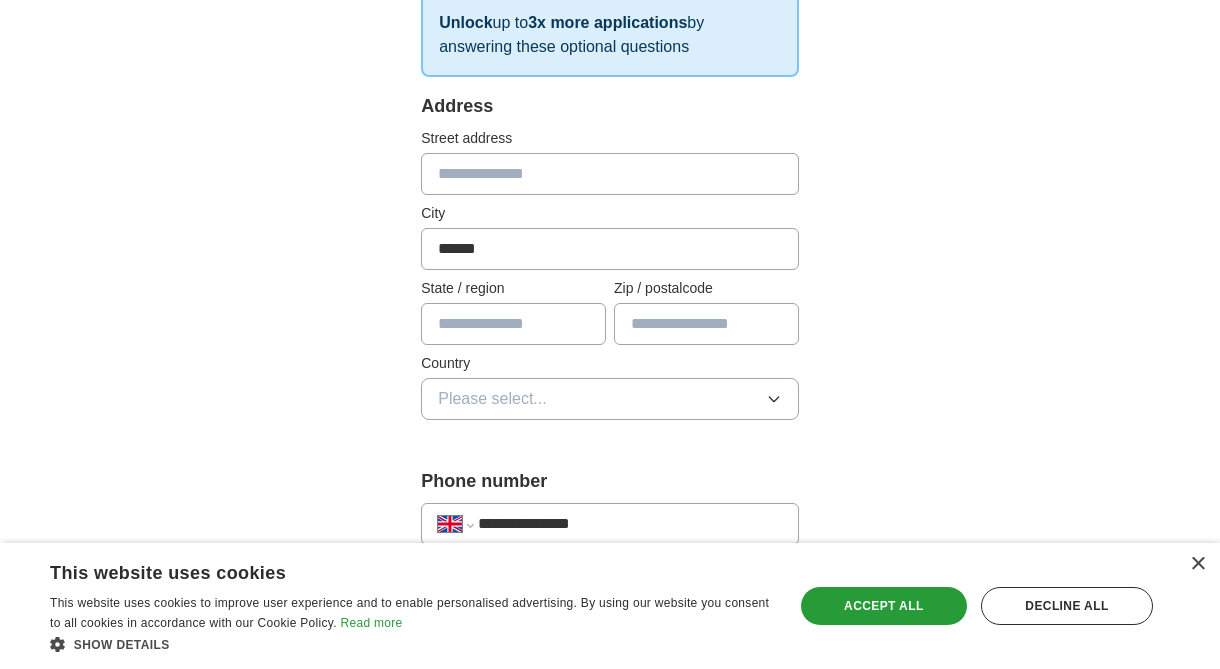 click on "Please select..." at bounding box center [492, 399] 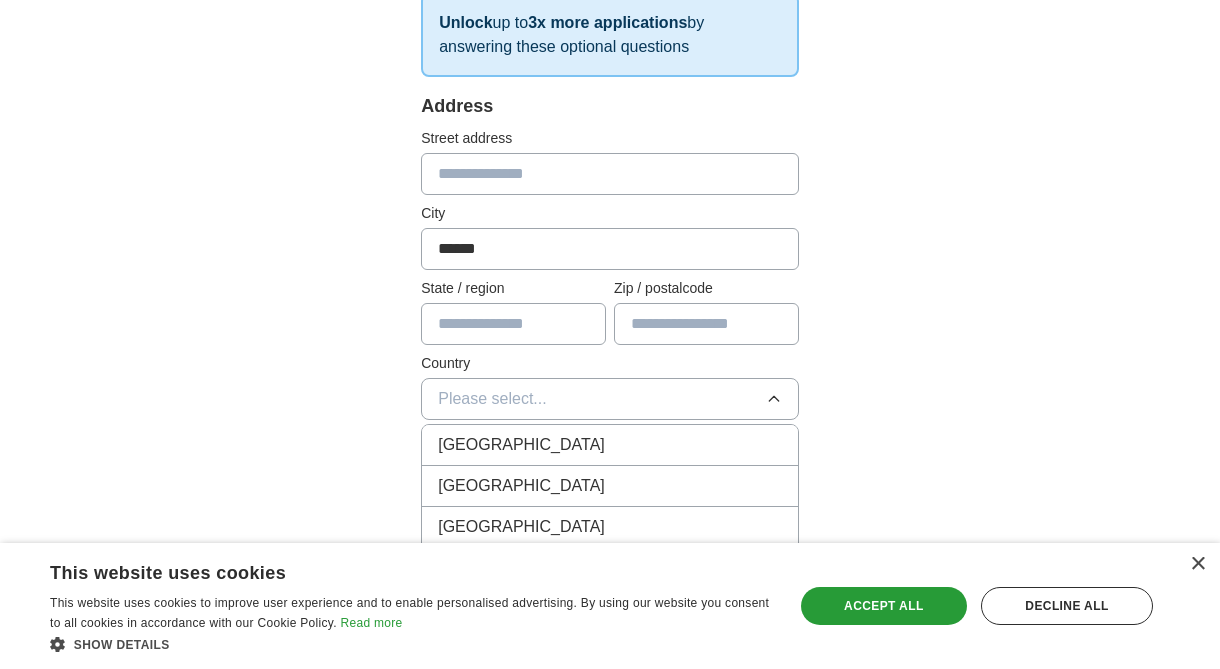 click on "[GEOGRAPHIC_DATA]" at bounding box center [610, 445] 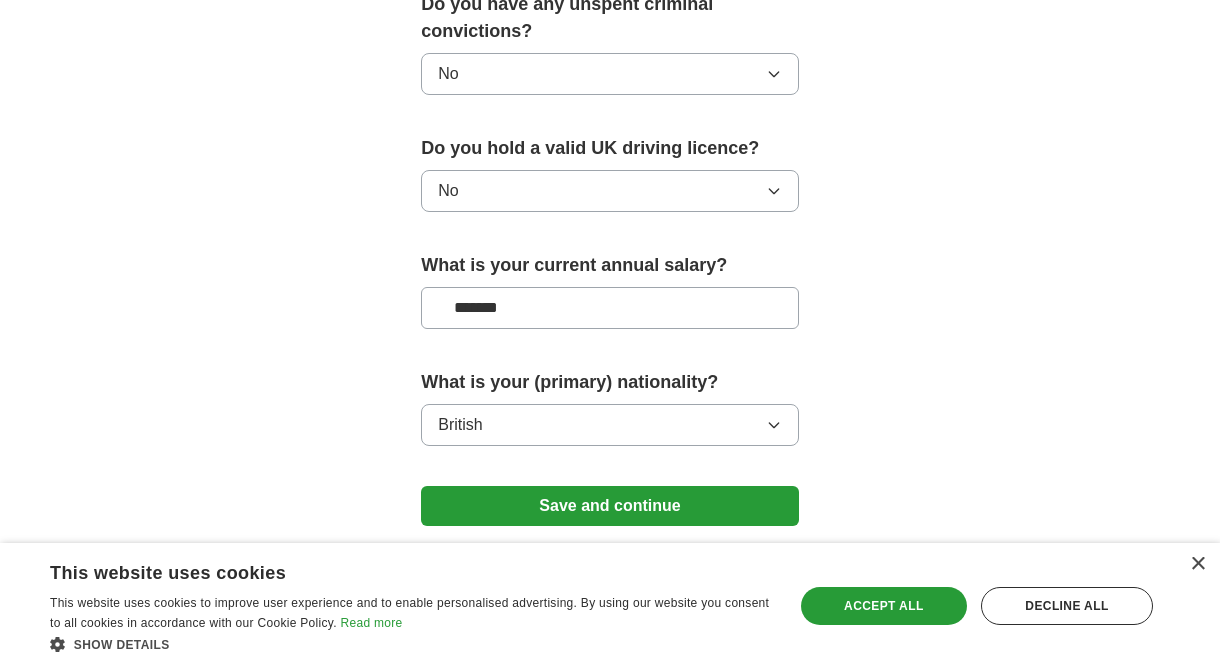 scroll, scrollTop: 1460, scrollLeft: 0, axis: vertical 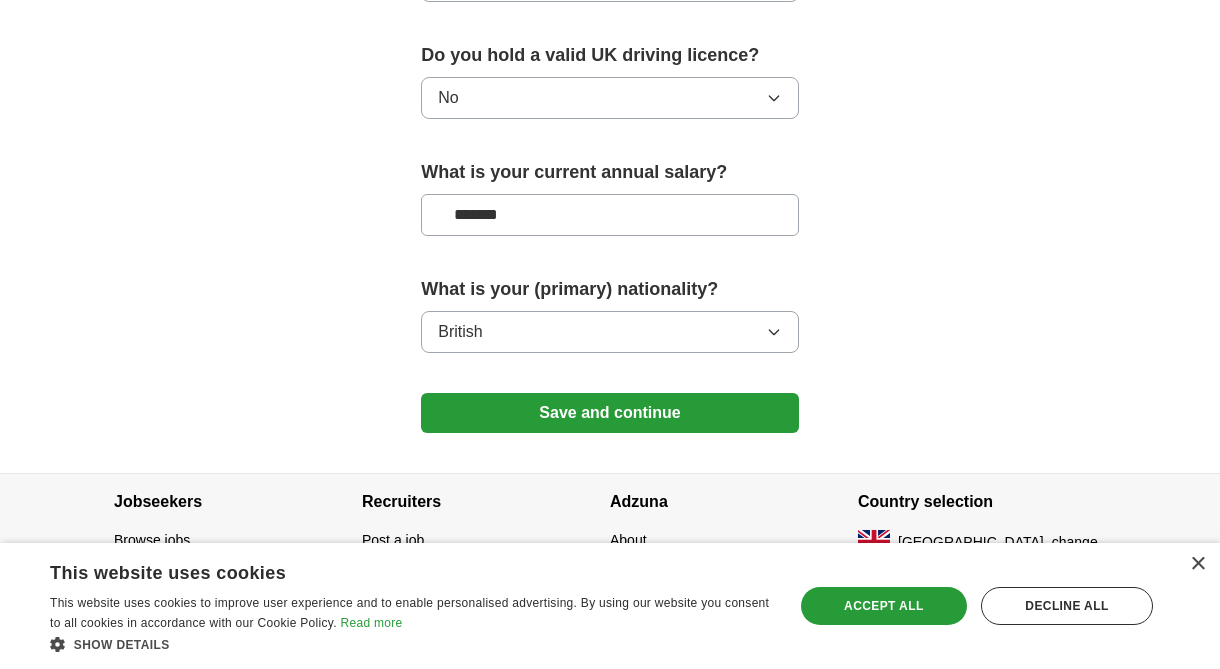 click on "Save and continue" at bounding box center (610, 413) 